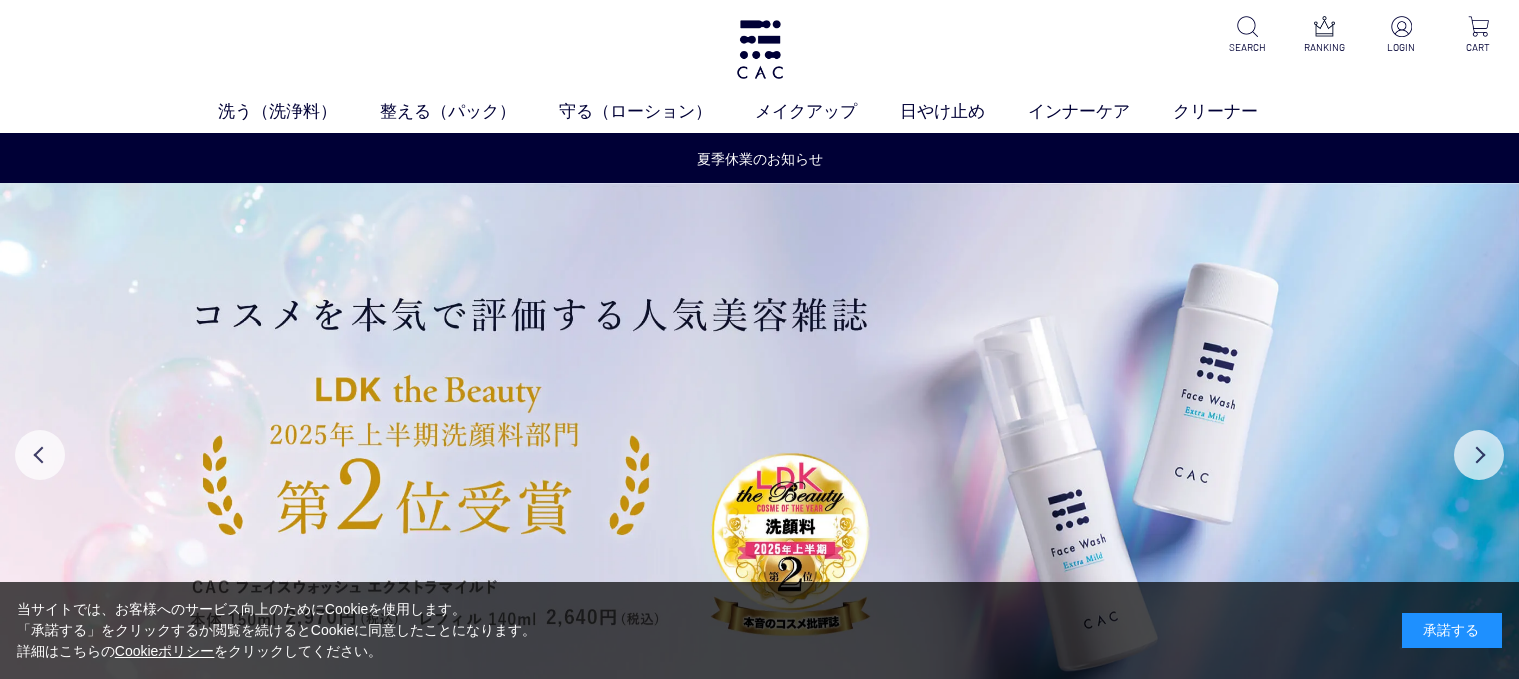 scroll, scrollTop: 0, scrollLeft: 0, axis: both 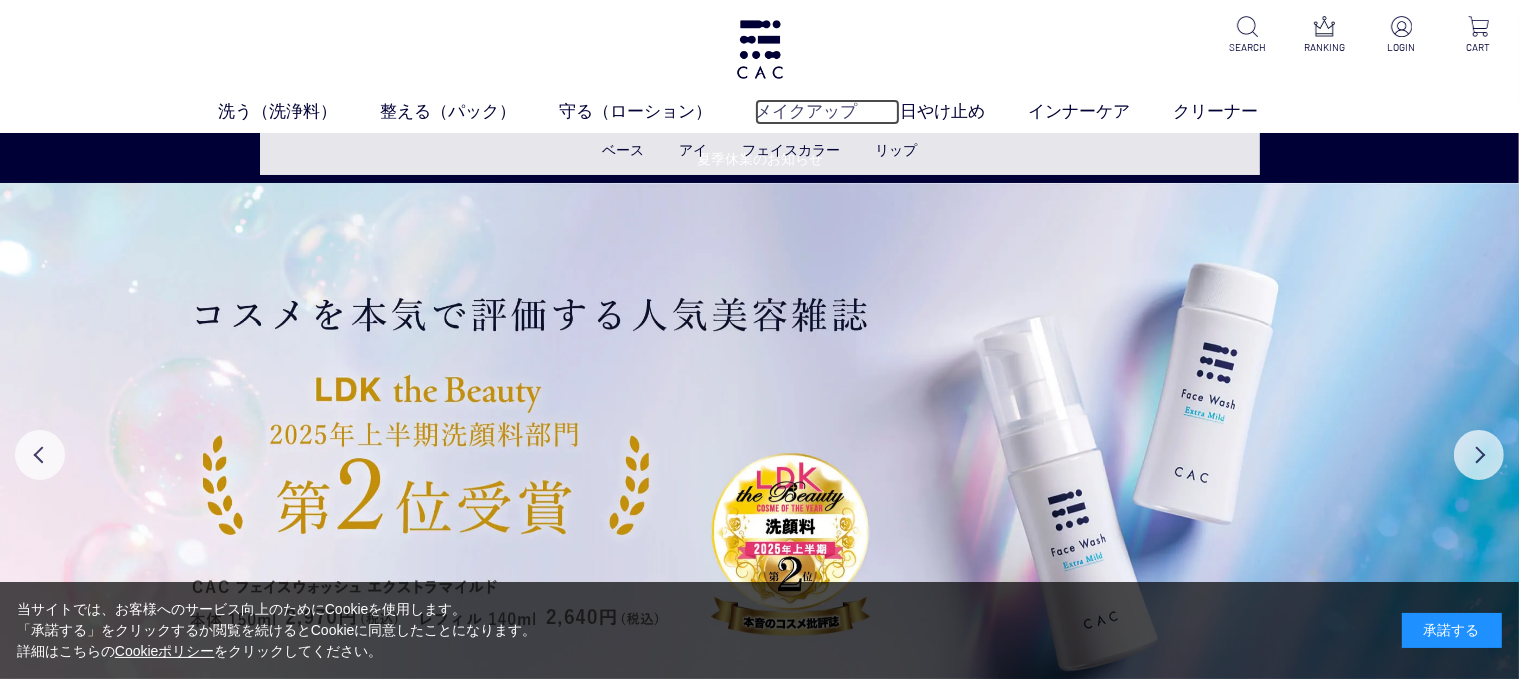 click on "メイクアップ" at bounding box center (827, 112) 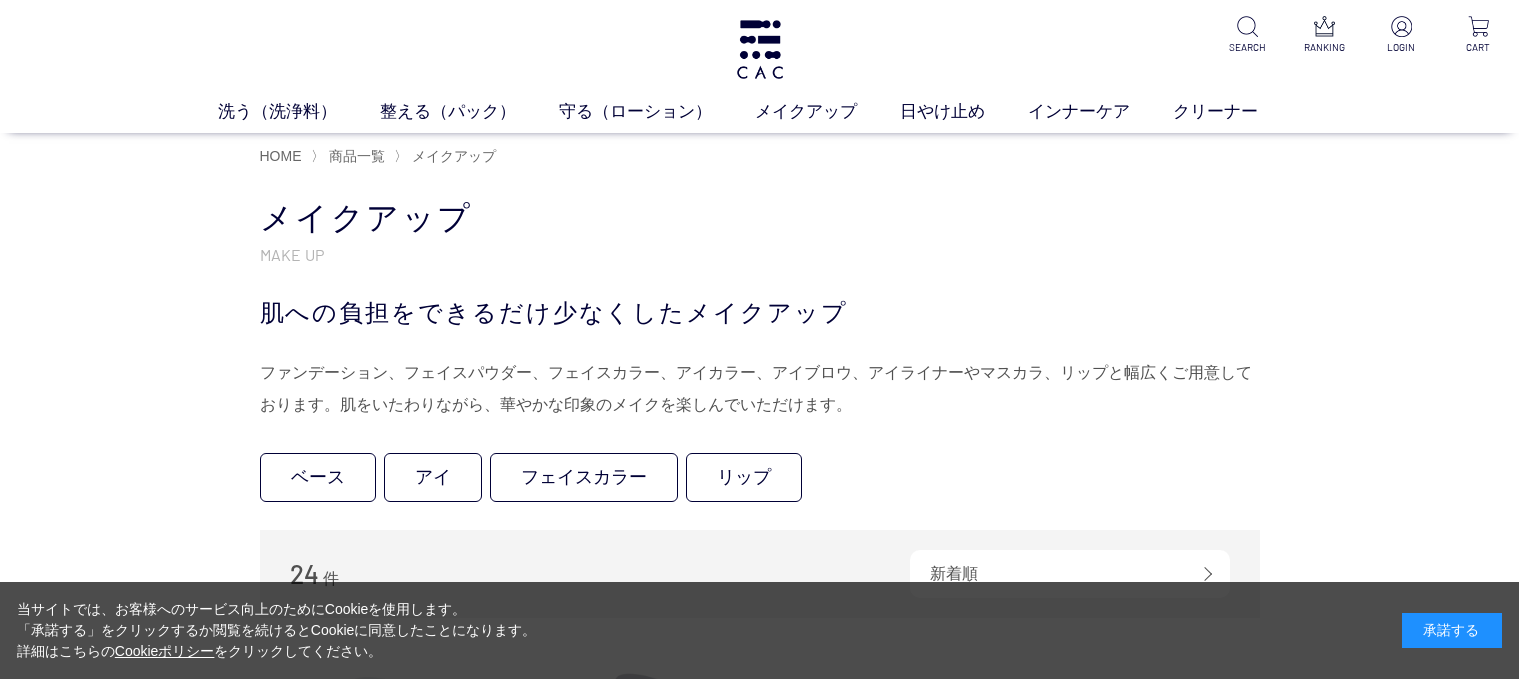scroll, scrollTop: 0, scrollLeft: 0, axis: both 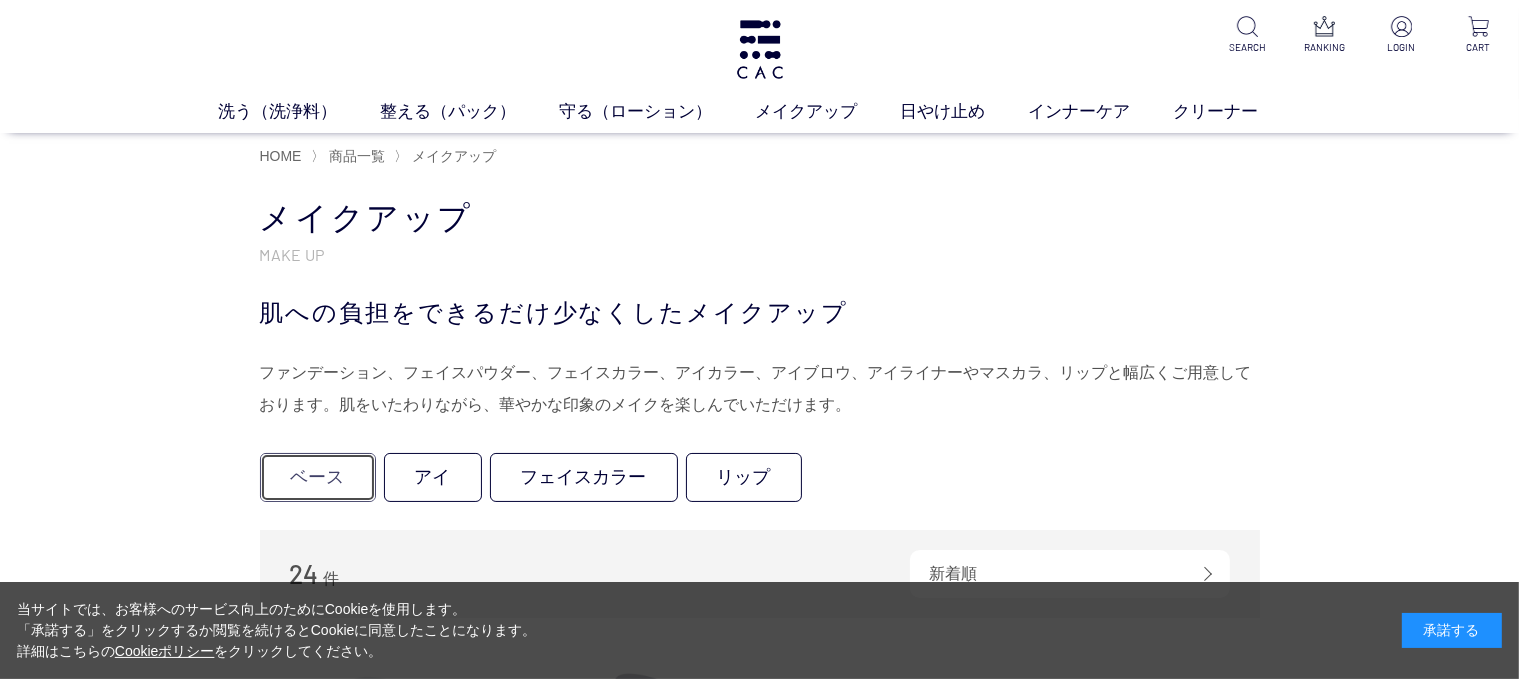 click on "ベース" at bounding box center (318, 477) 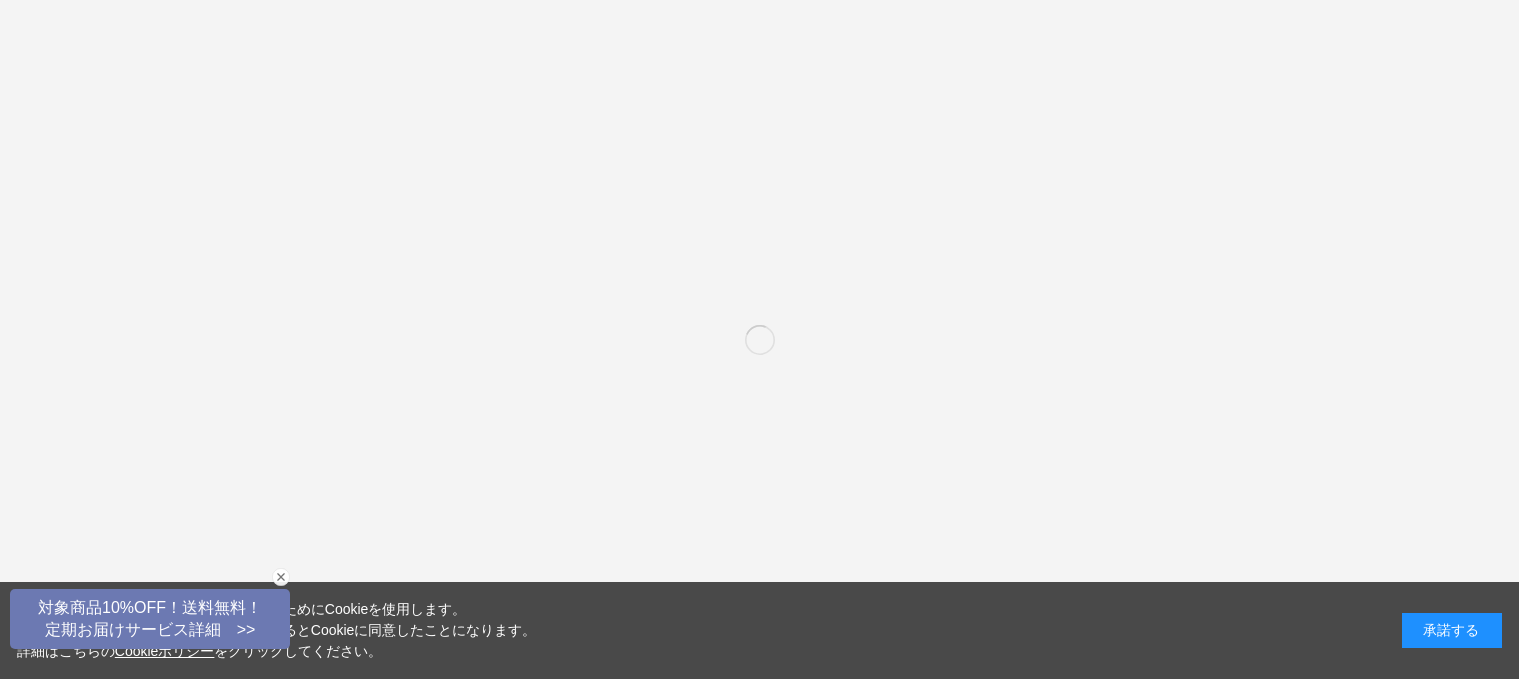 scroll, scrollTop: 0, scrollLeft: 0, axis: both 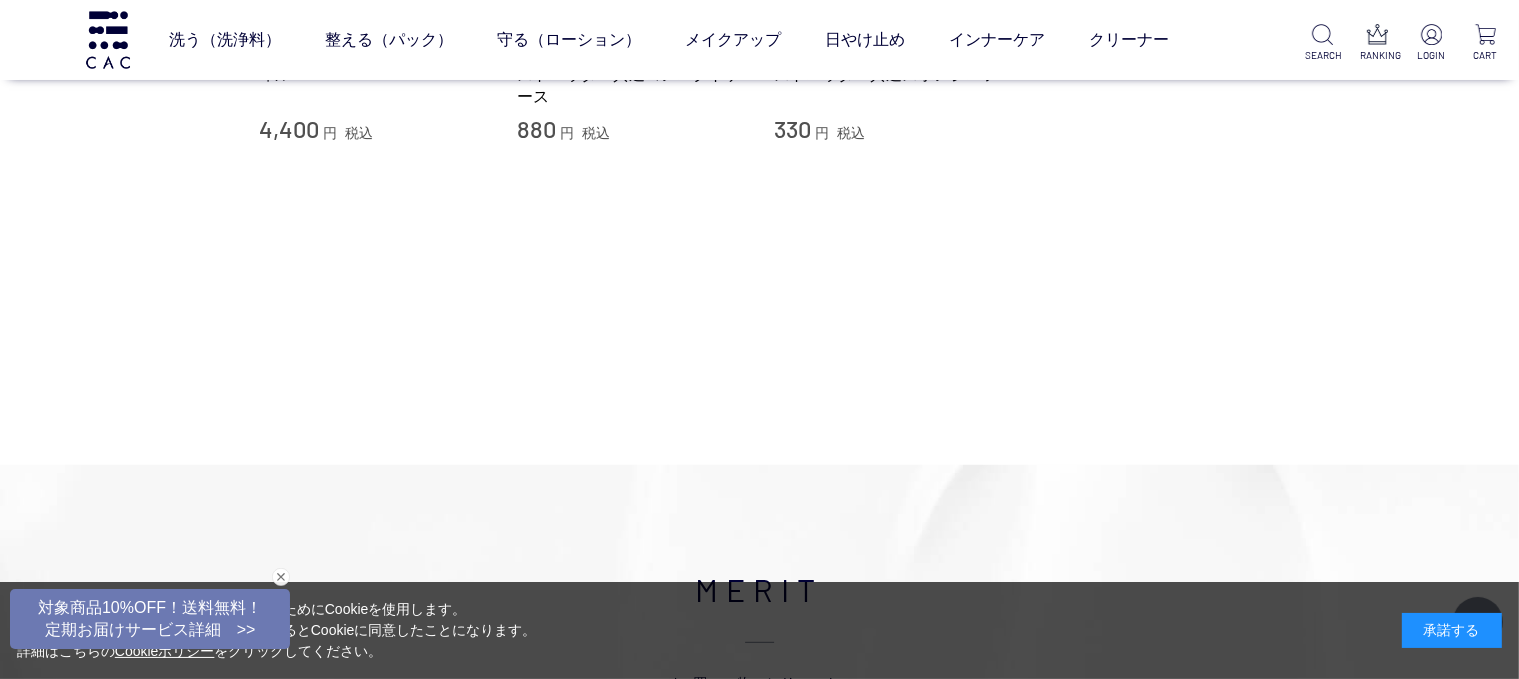 click on "買い物かご
買い物かご内の商品
買い物かごは空です...
カテゴリから探す
商品一覧
スキンケア
メイクアップ
ベース
アイ
フェイスカラー
リップ
その他
日やけ止め
インナーケア
クリーナー
ジャンルから探す
限定品
ベース
7
件
新着順
商品コード
商品名
発売日
価格(安い順)
価格(高い順)" at bounding box center (759, -253) 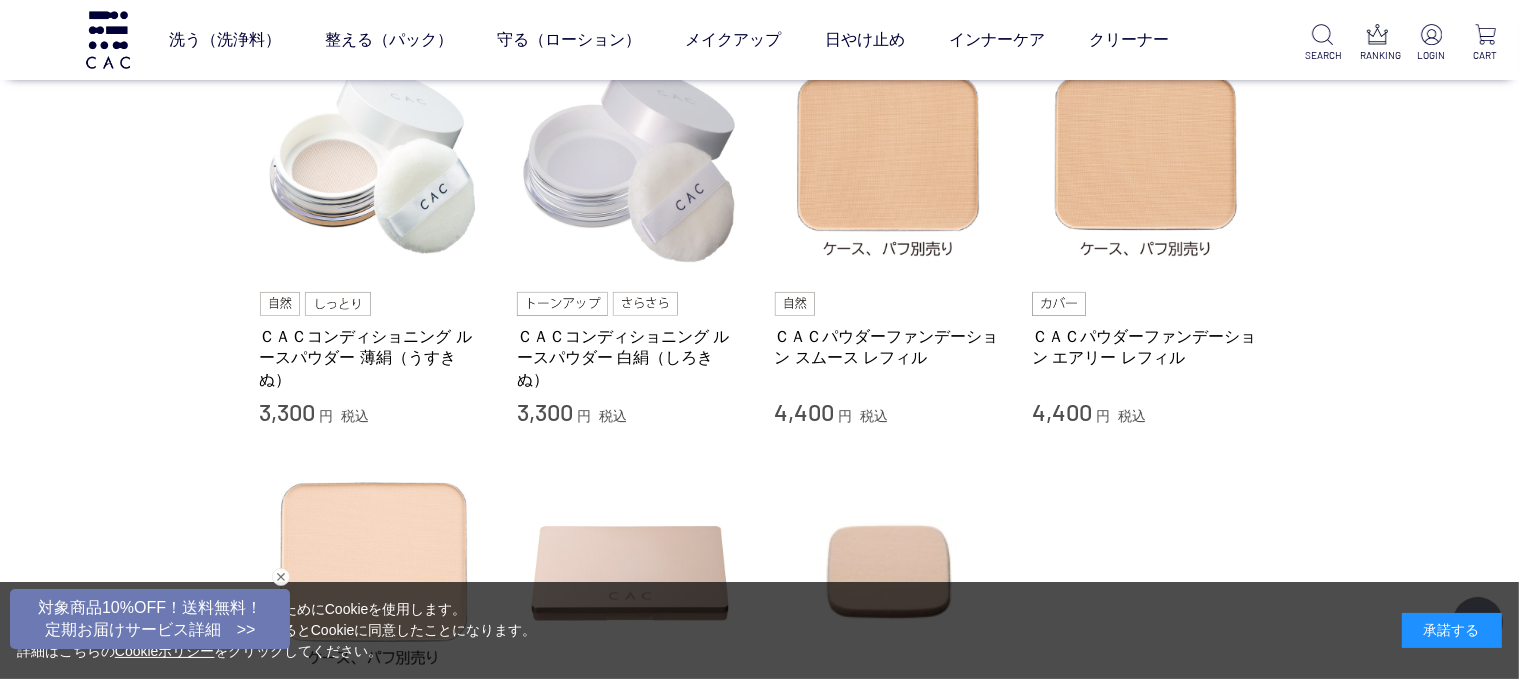 scroll, scrollTop: 187, scrollLeft: 0, axis: vertical 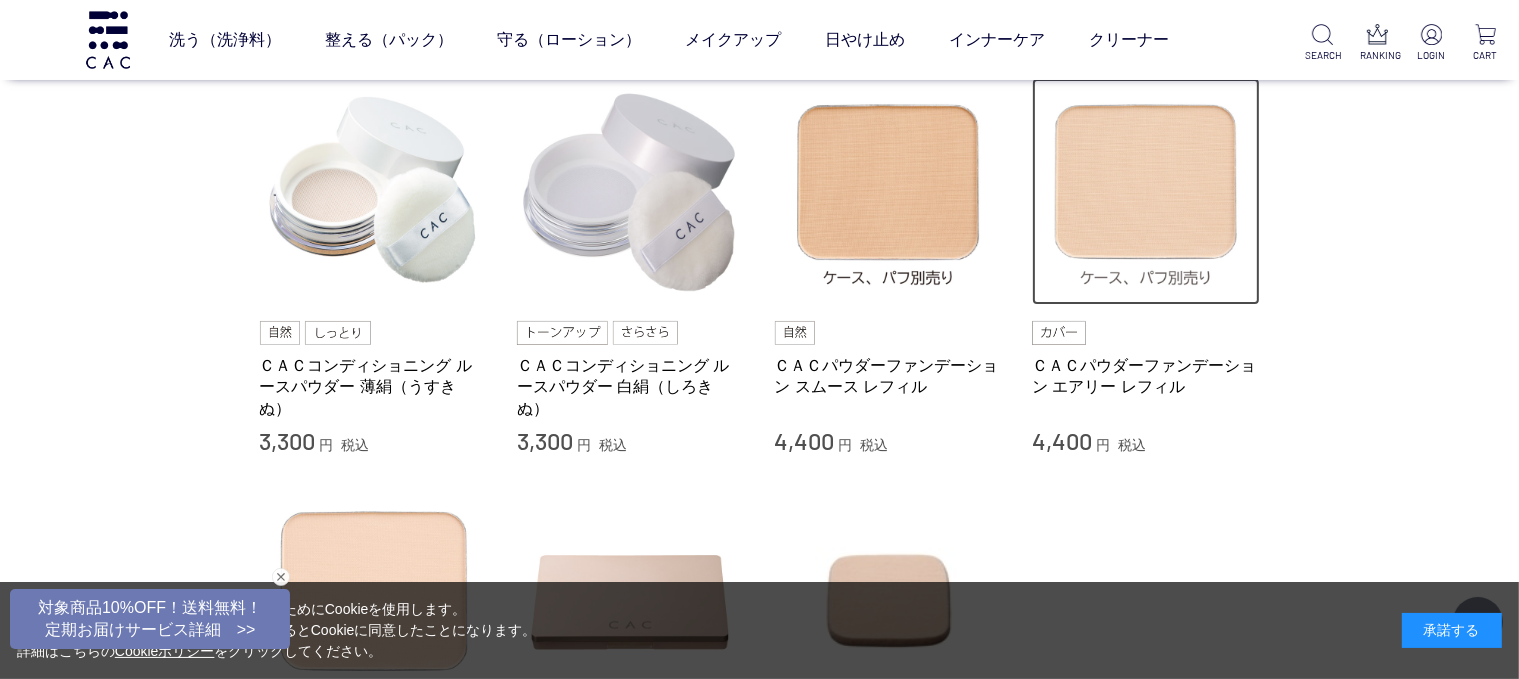 click at bounding box center (1146, 192) 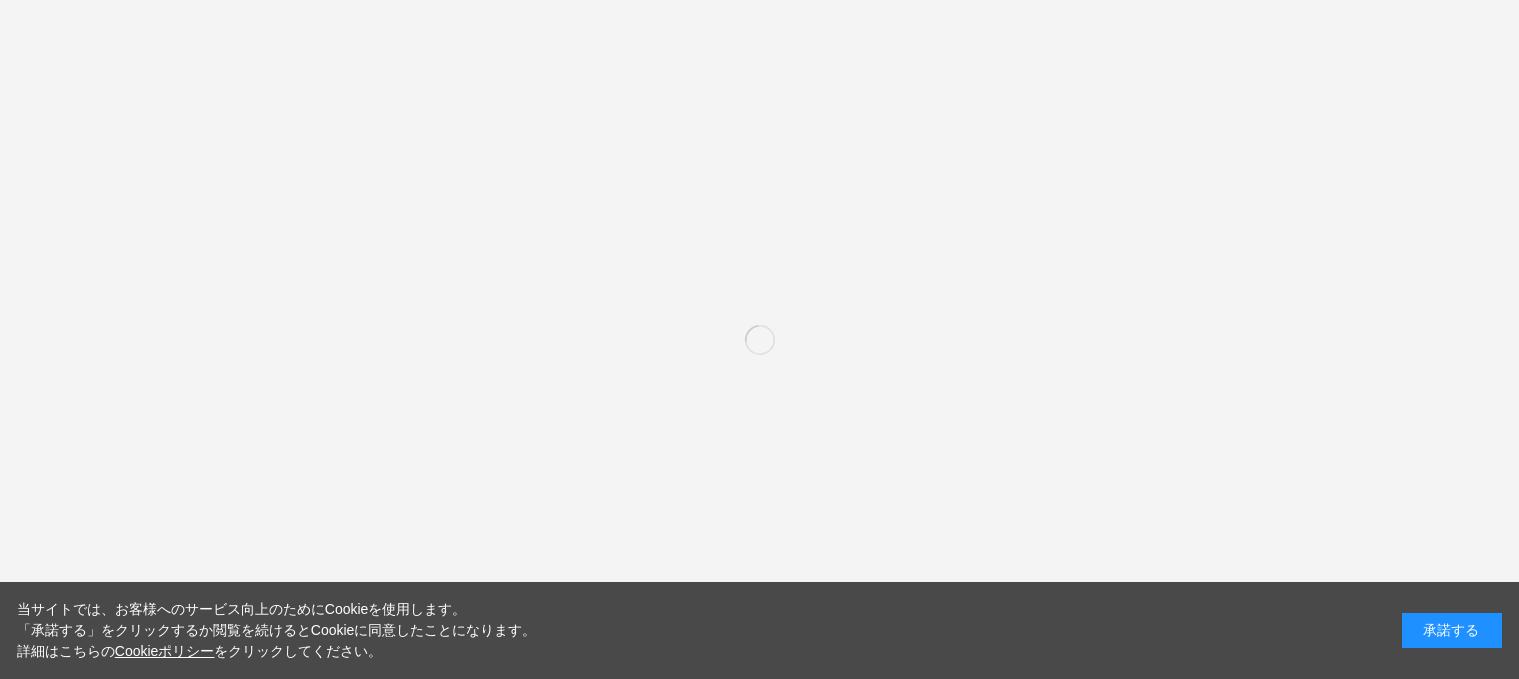 scroll, scrollTop: 0, scrollLeft: 0, axis: both 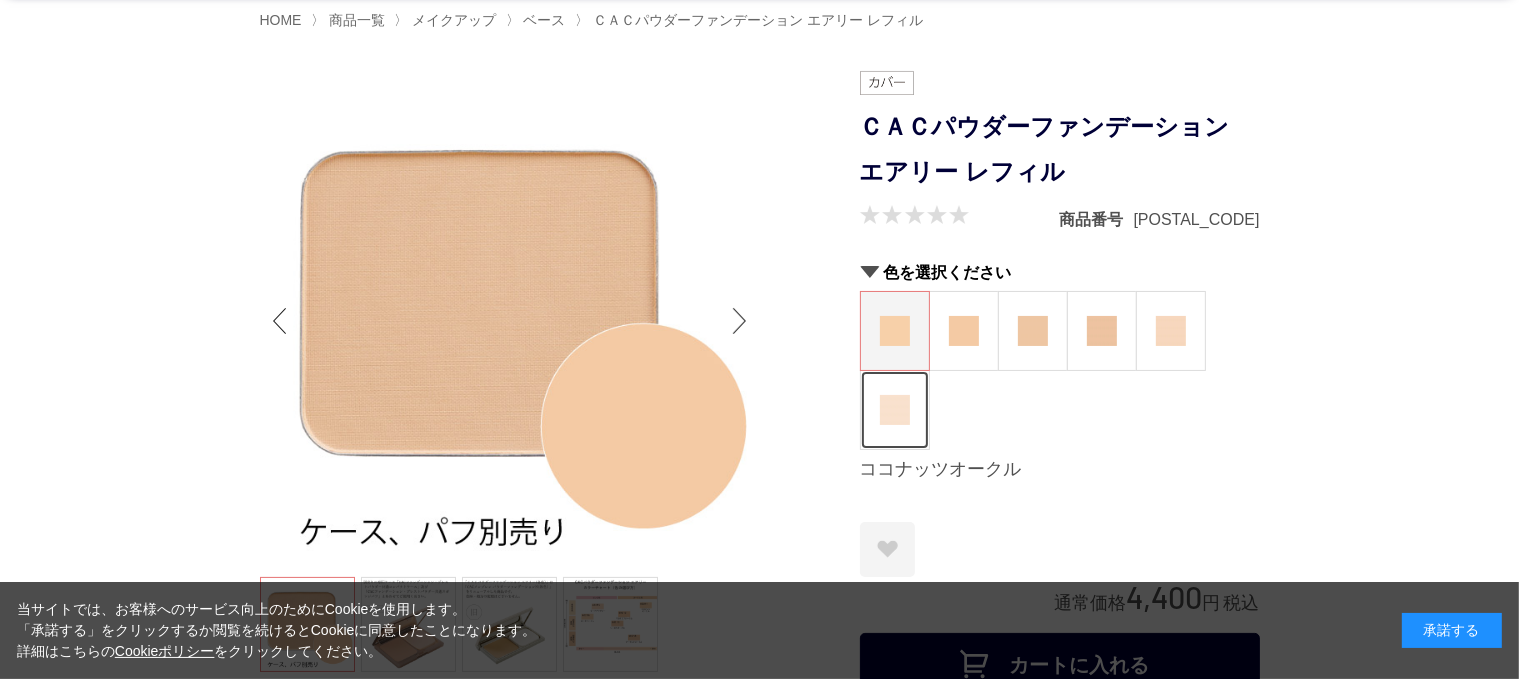 click at bounding box center (895, 410) 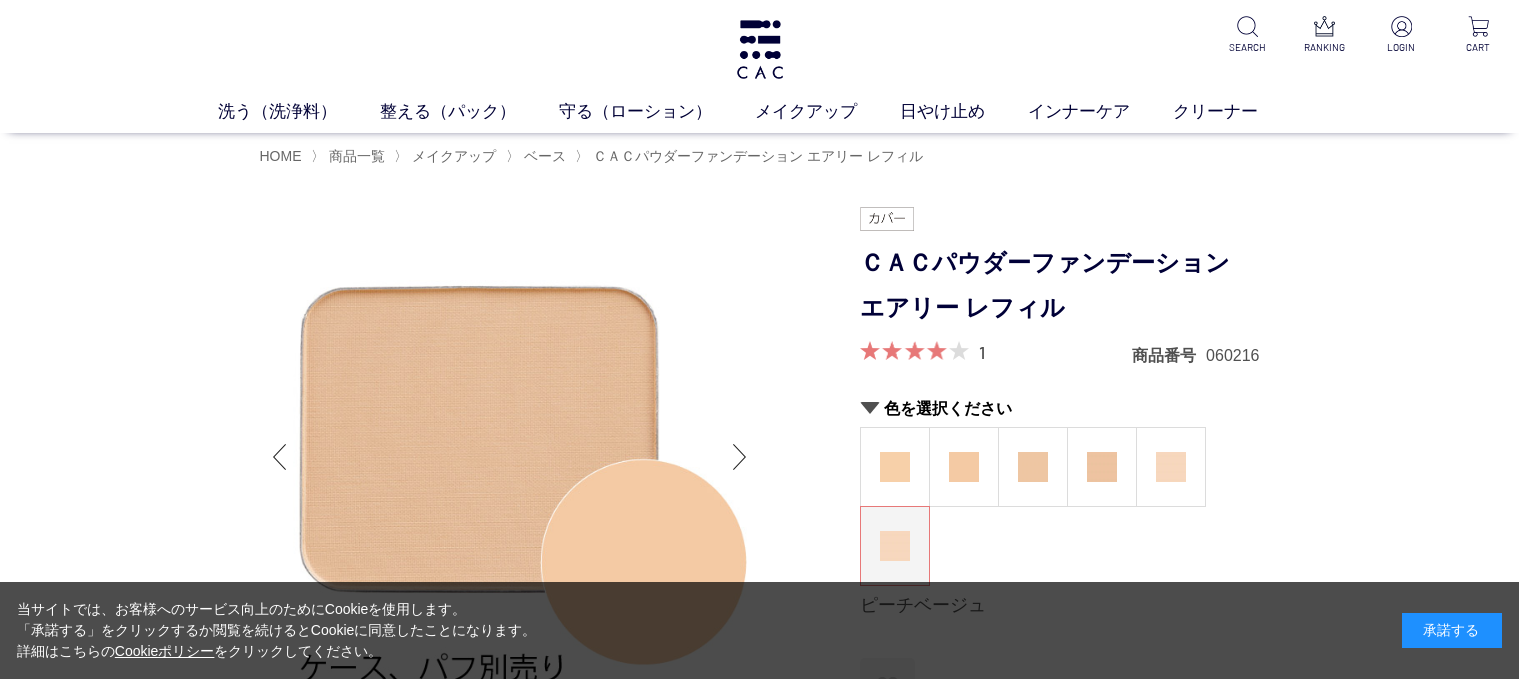 scroll, scrollTop: 0, scrollLeft: 0, axis: both 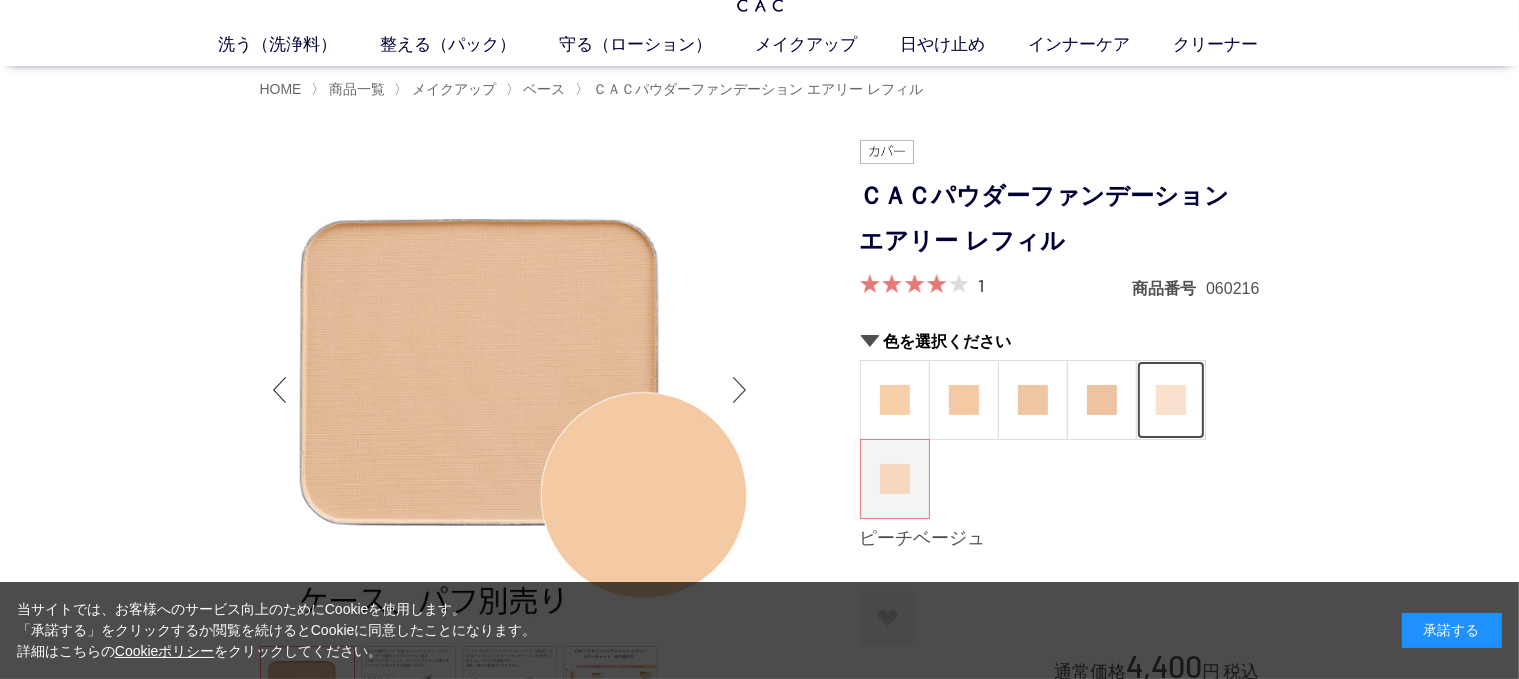 click at bounding box center (1171, 400) 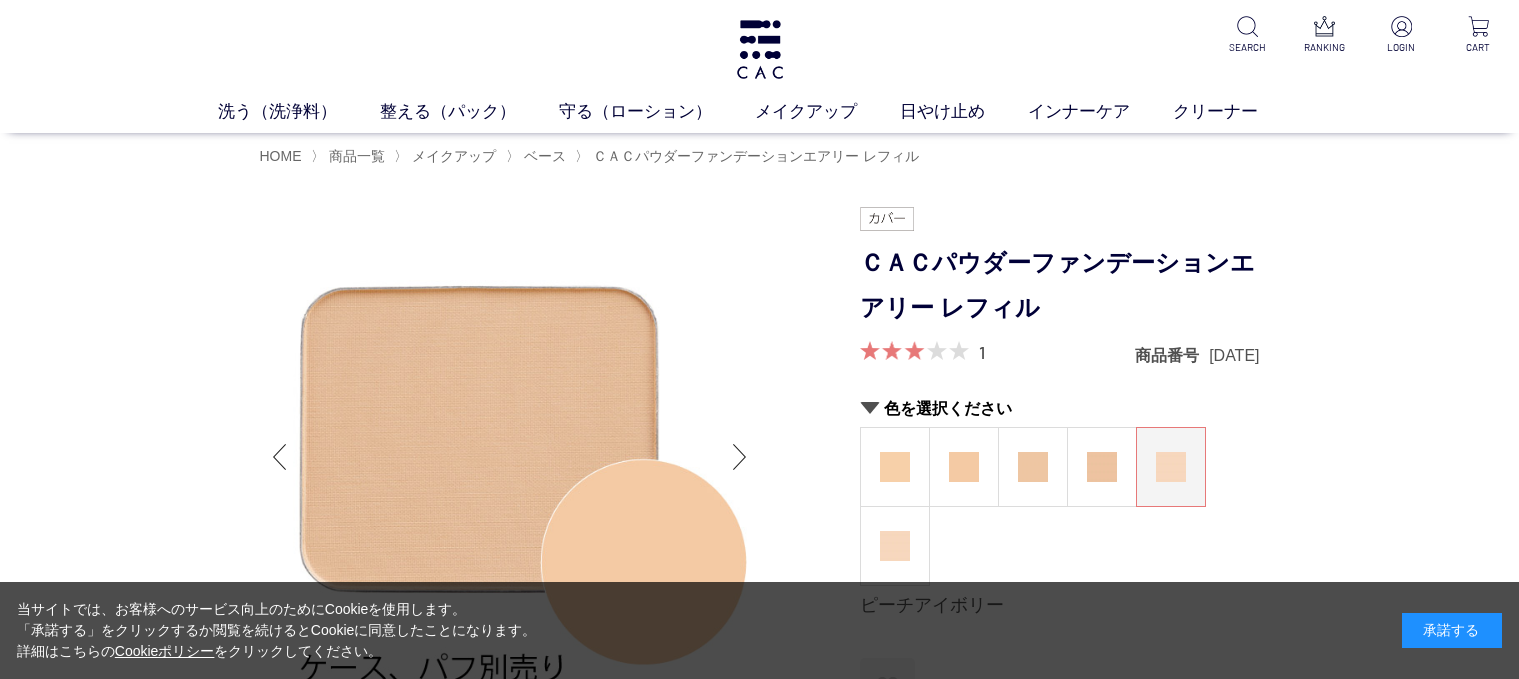 scroll, scrollTop: 0, scrollLeft: 0, axis: both 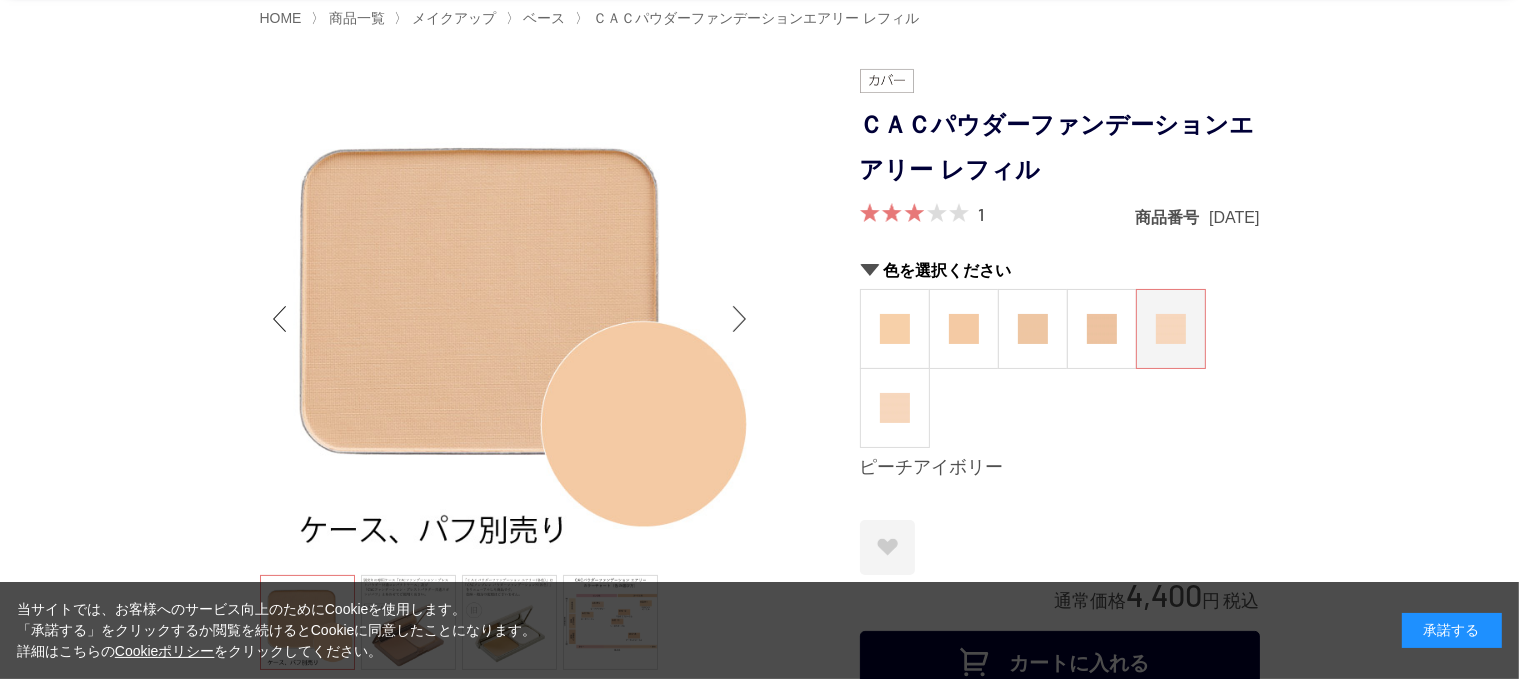click at bounding box center (1171, 329) 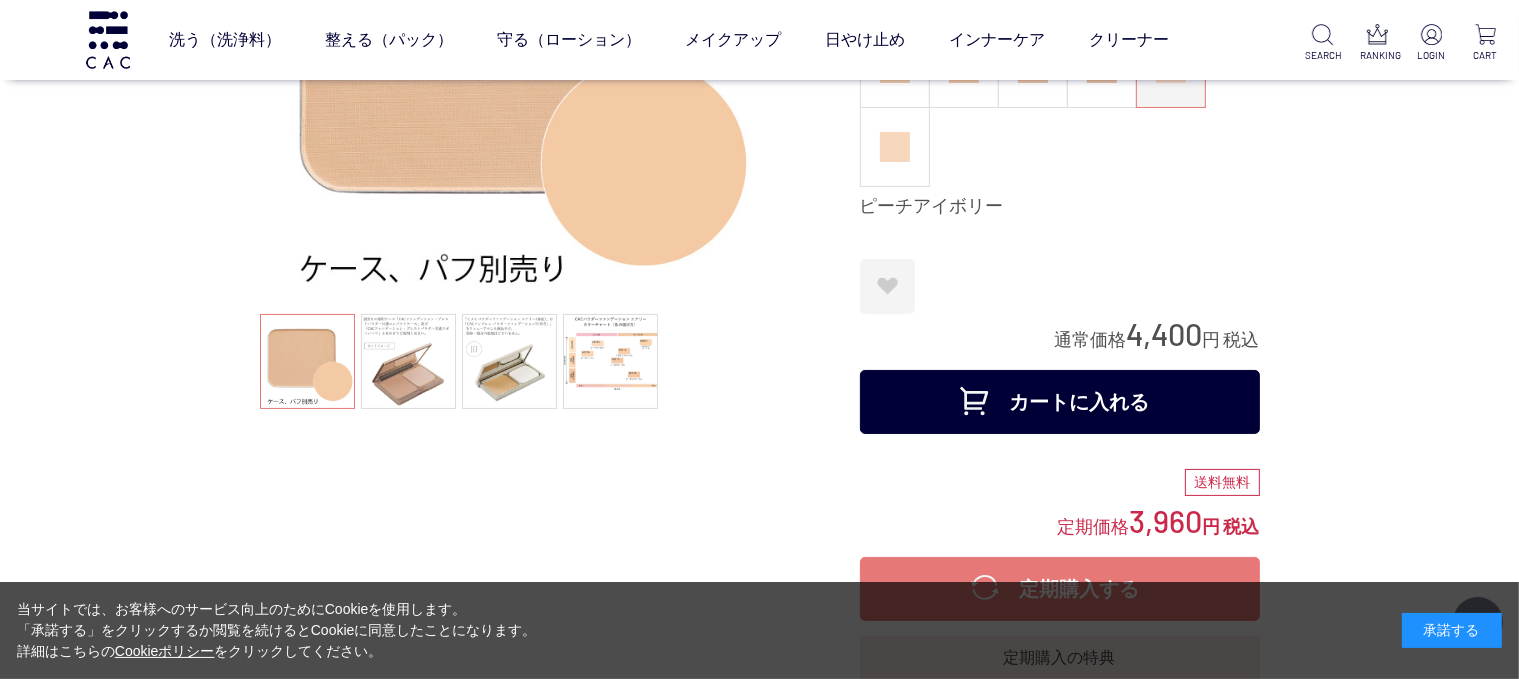 scroll, scrollTop: 235, scrollLeft: 0, axis: vertical 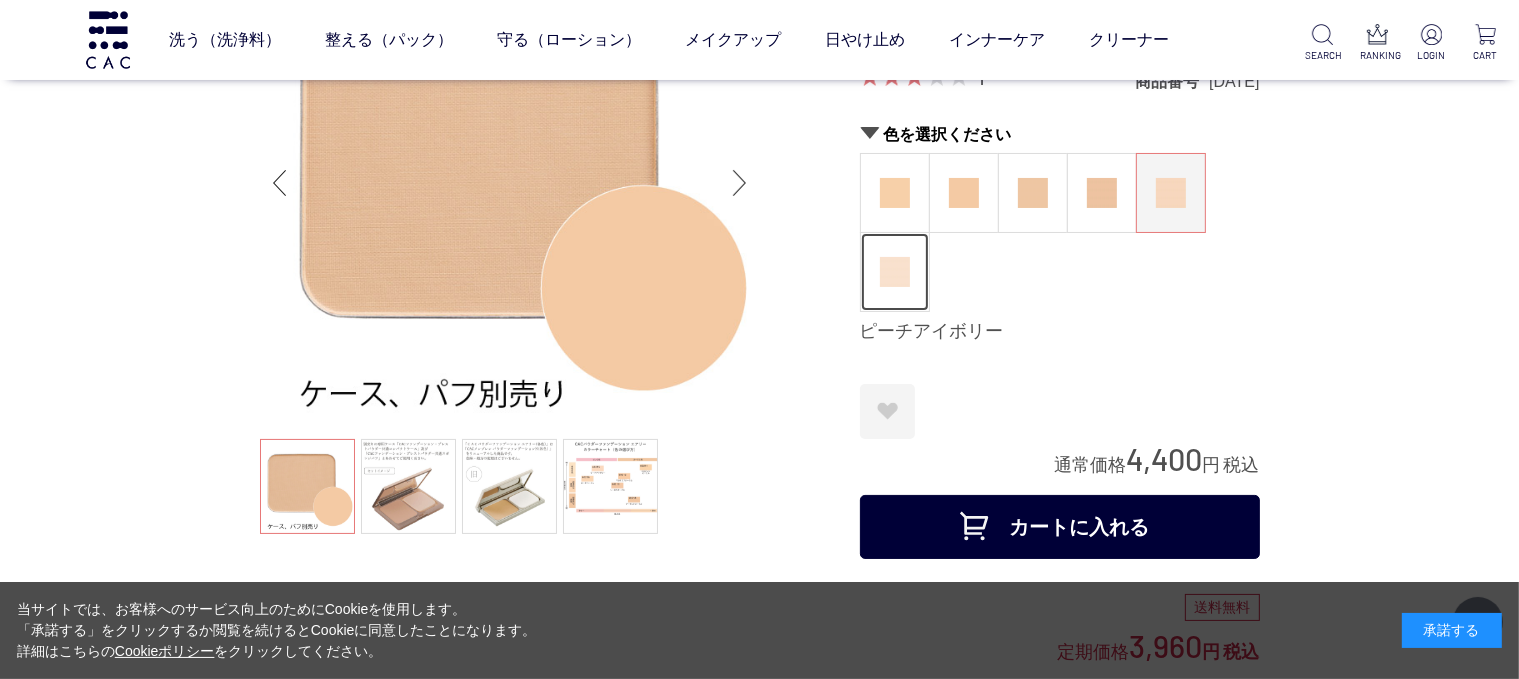click at bounding box center (895, 272) 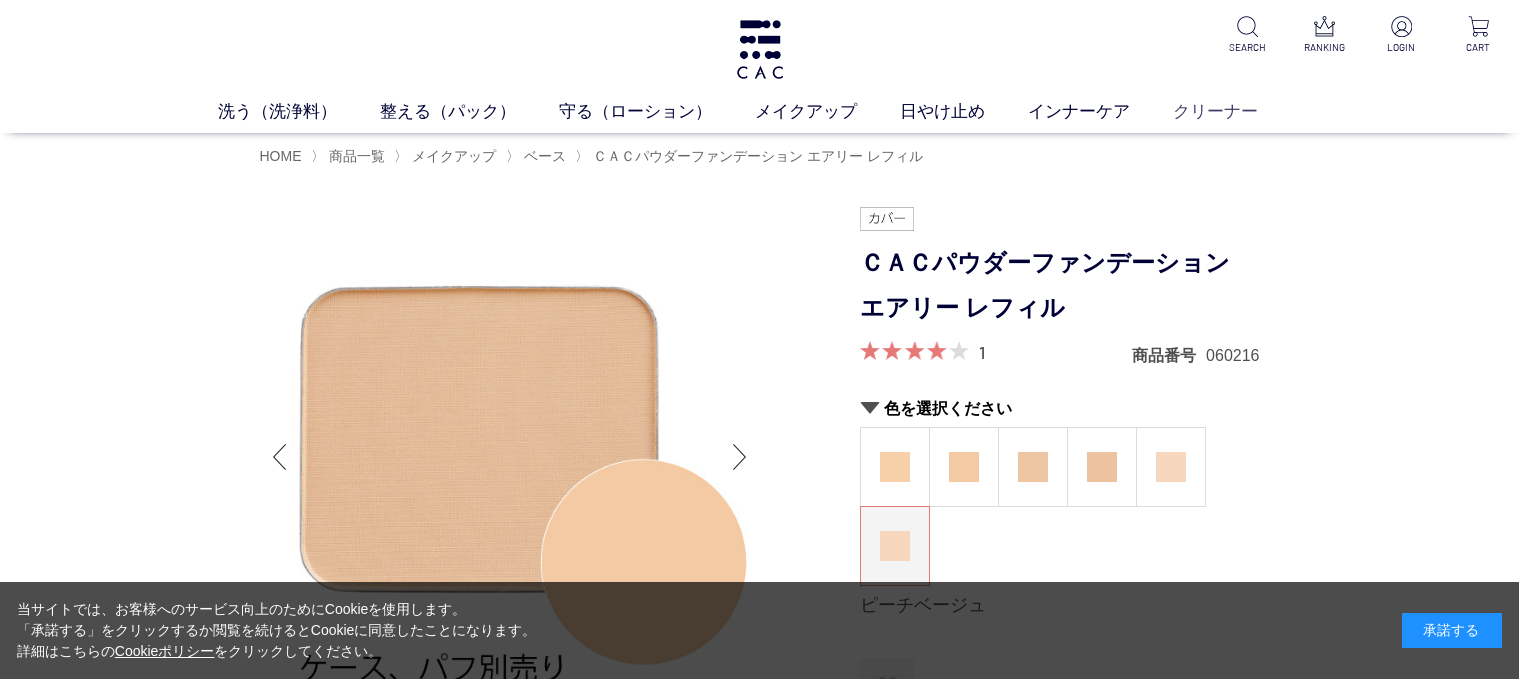 scroll, scrollTop: 0, scrollLeft: 0, axis: both 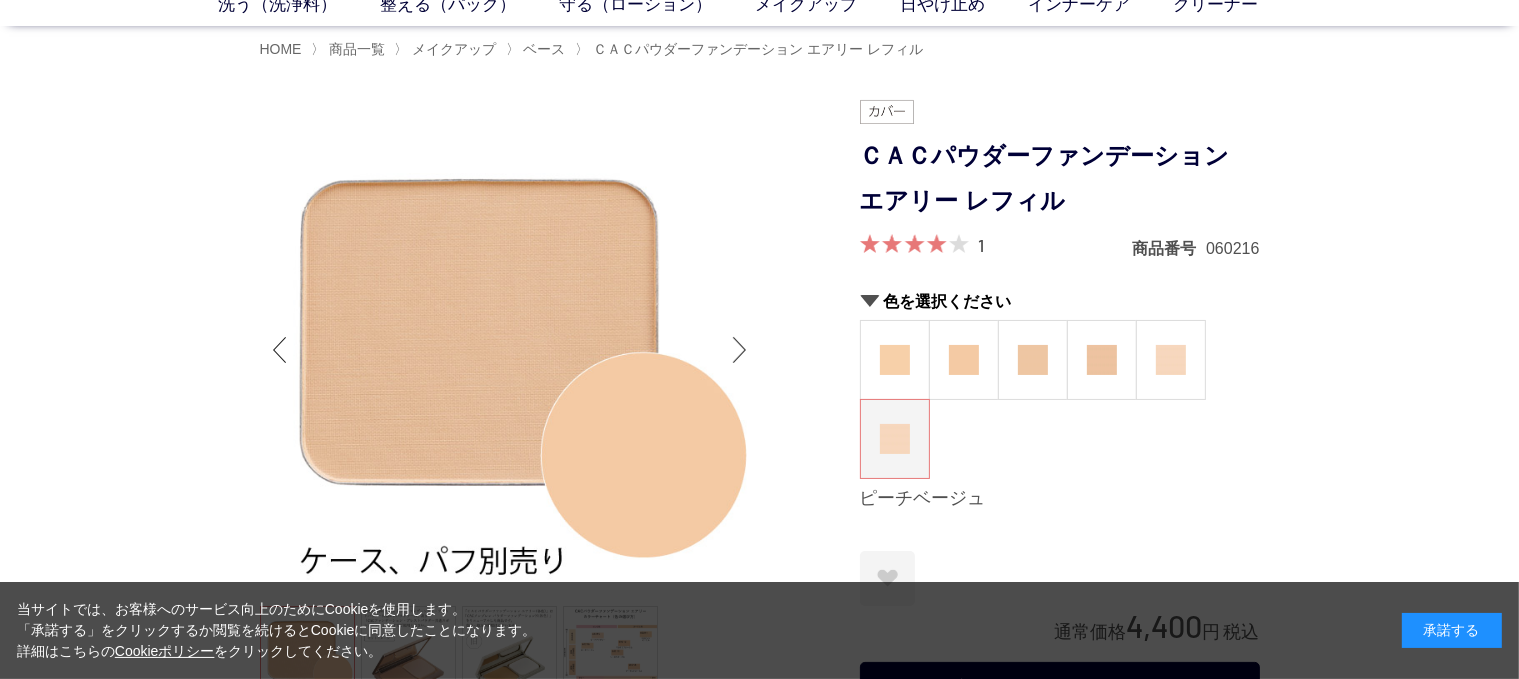 click on "ココナッツオークル
マカダミアオークル
ヘーゼルオークル
アーモンドオークル
ピーチアイボリー
ピーチベージュ" at bounding box center [1060, 399] 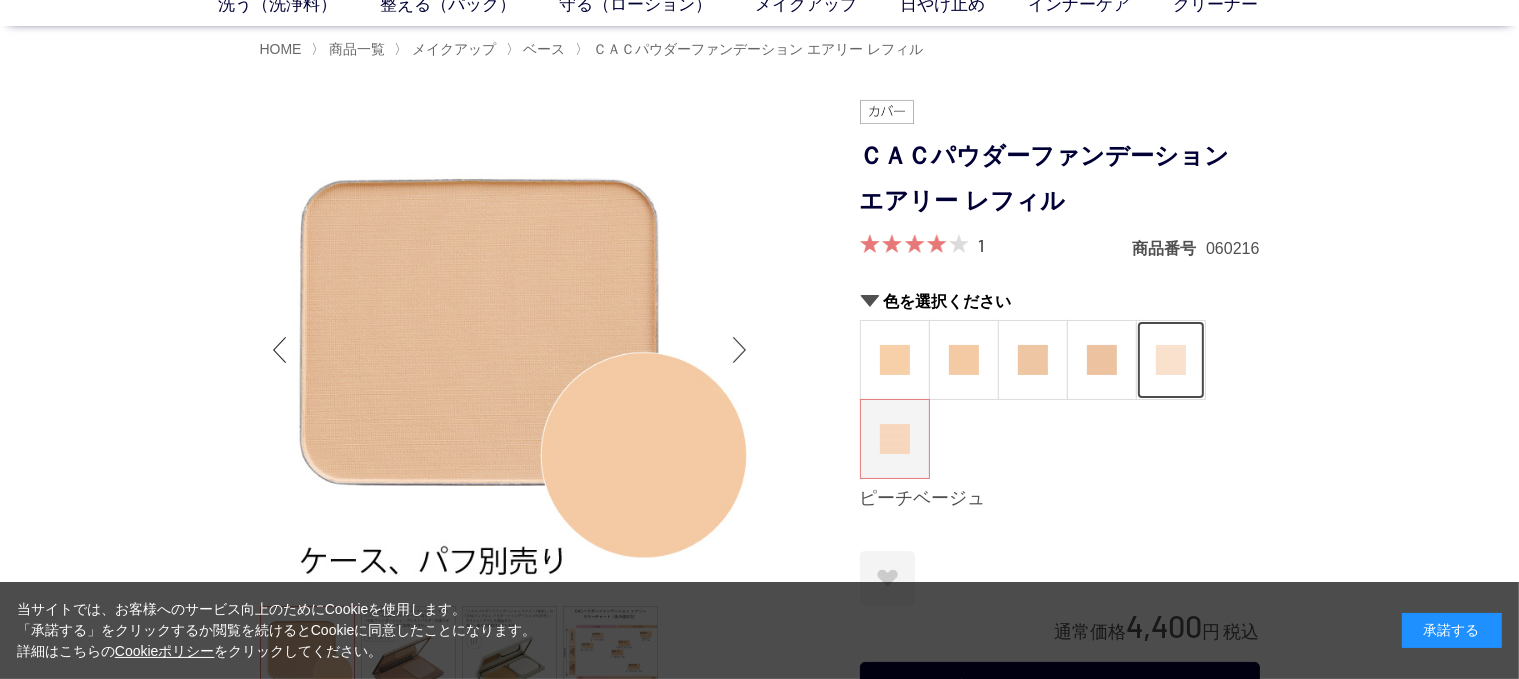 click at bounding box center (1171, 360) 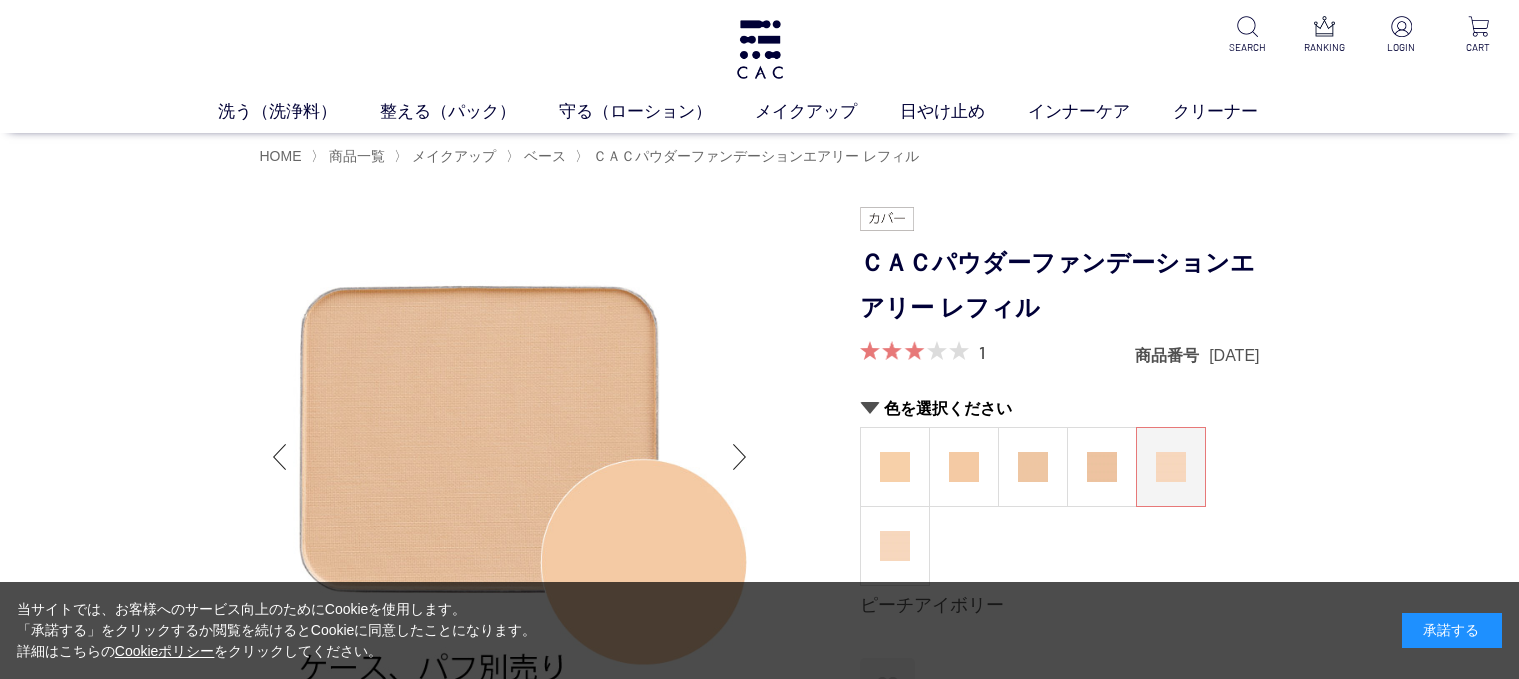 scroll, scrollTop: 0, scrollLeft: 0, axis: both 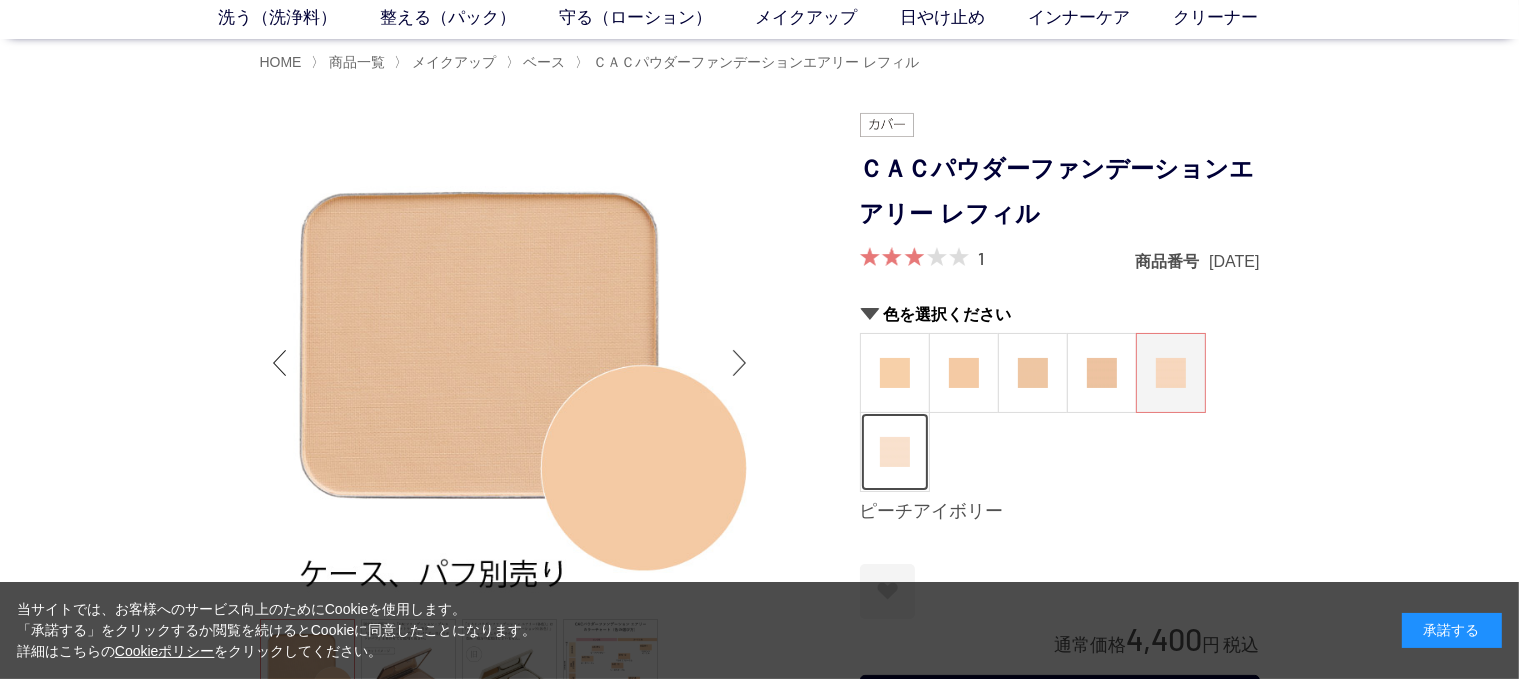 click at bounding box center (895, 452) 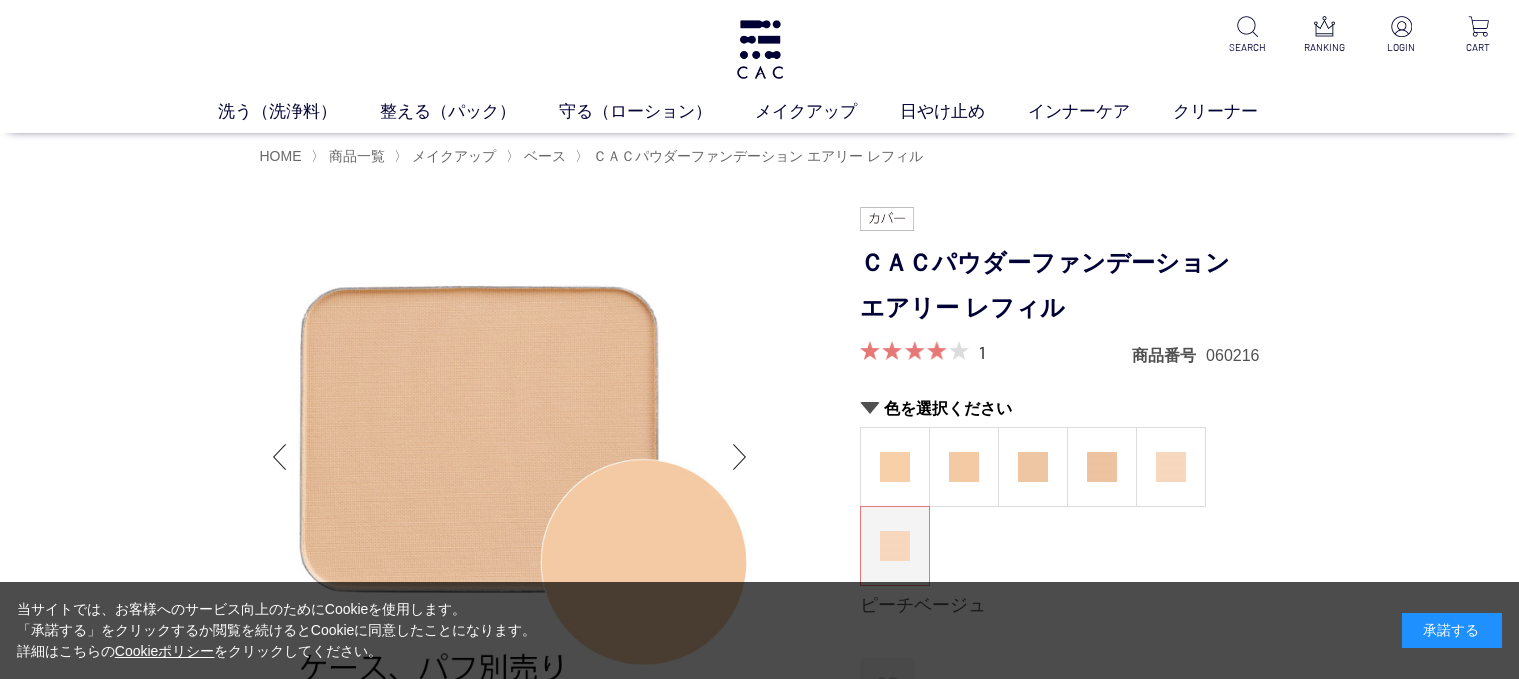 scroll, scrollTop: 0, scrollLeft: 0, axis: both 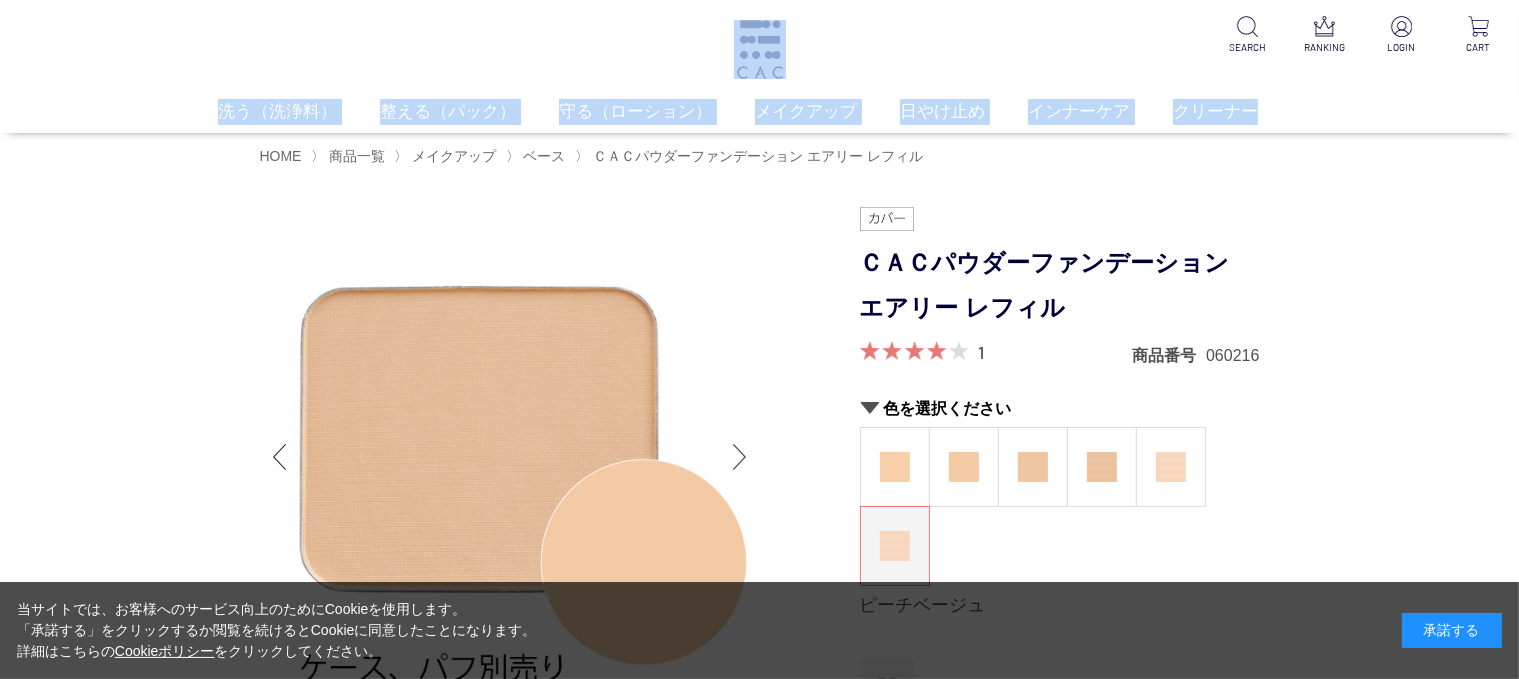 drag, startPoint x: 1514, startPoint y: 56, endPoint x: 1516, endPoint y: 99, distance: 43.046486 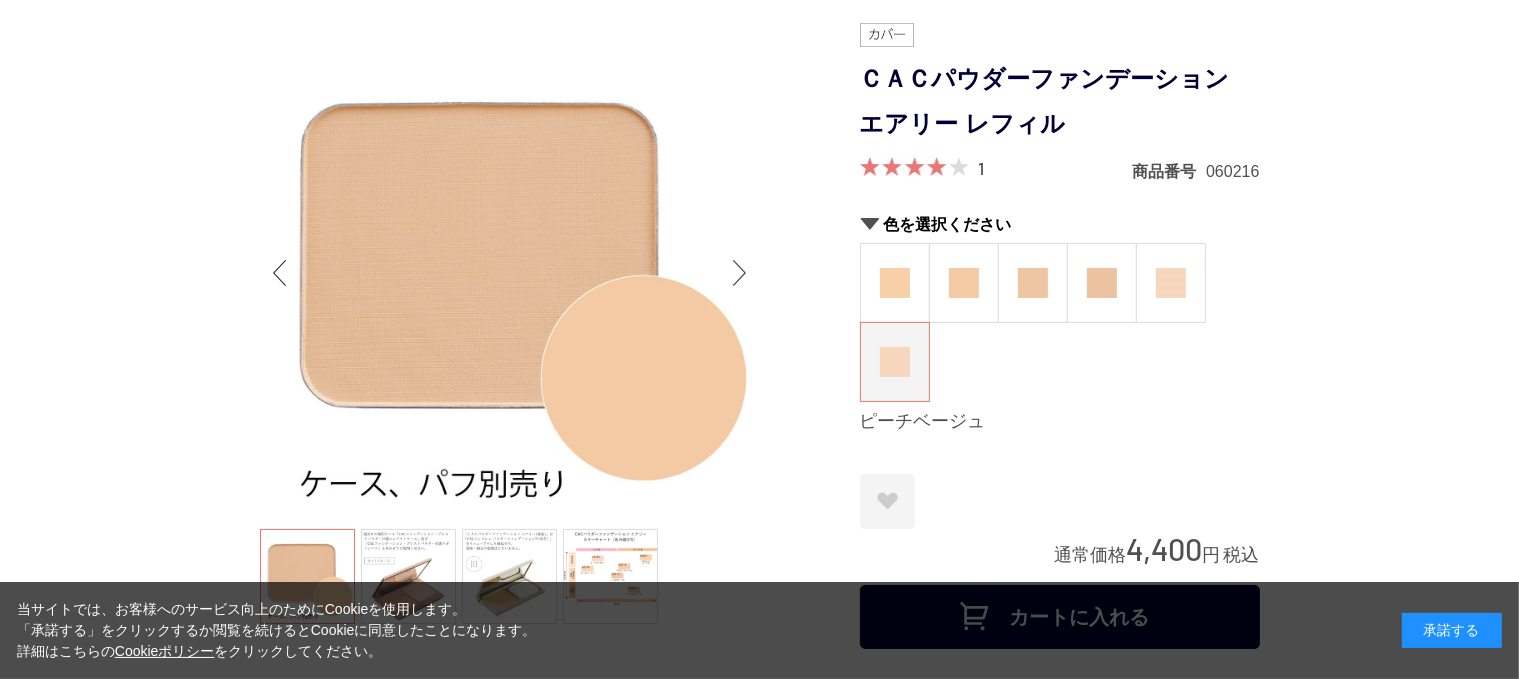 scroll, scrollTop: 84, scrollLeft: 0, axis: vertical 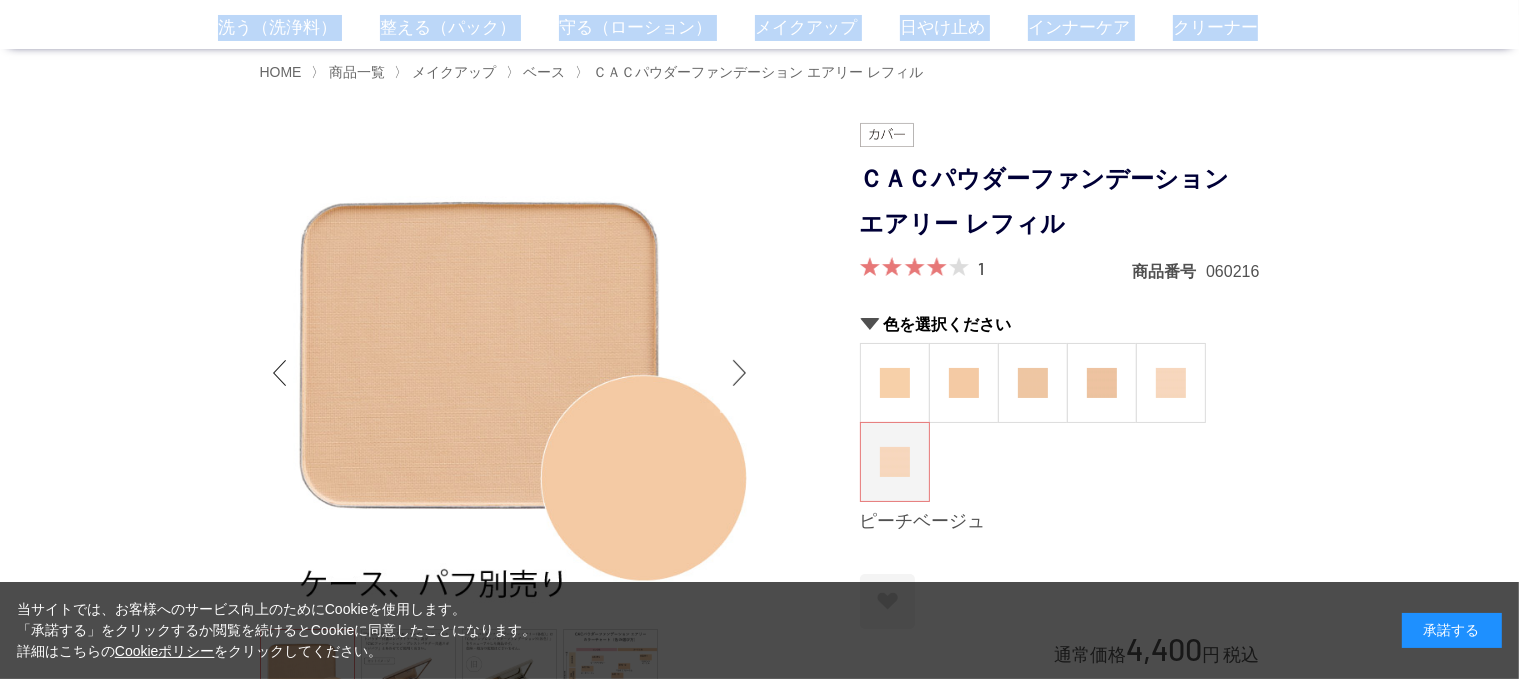 click at bounding box center (740, 373) 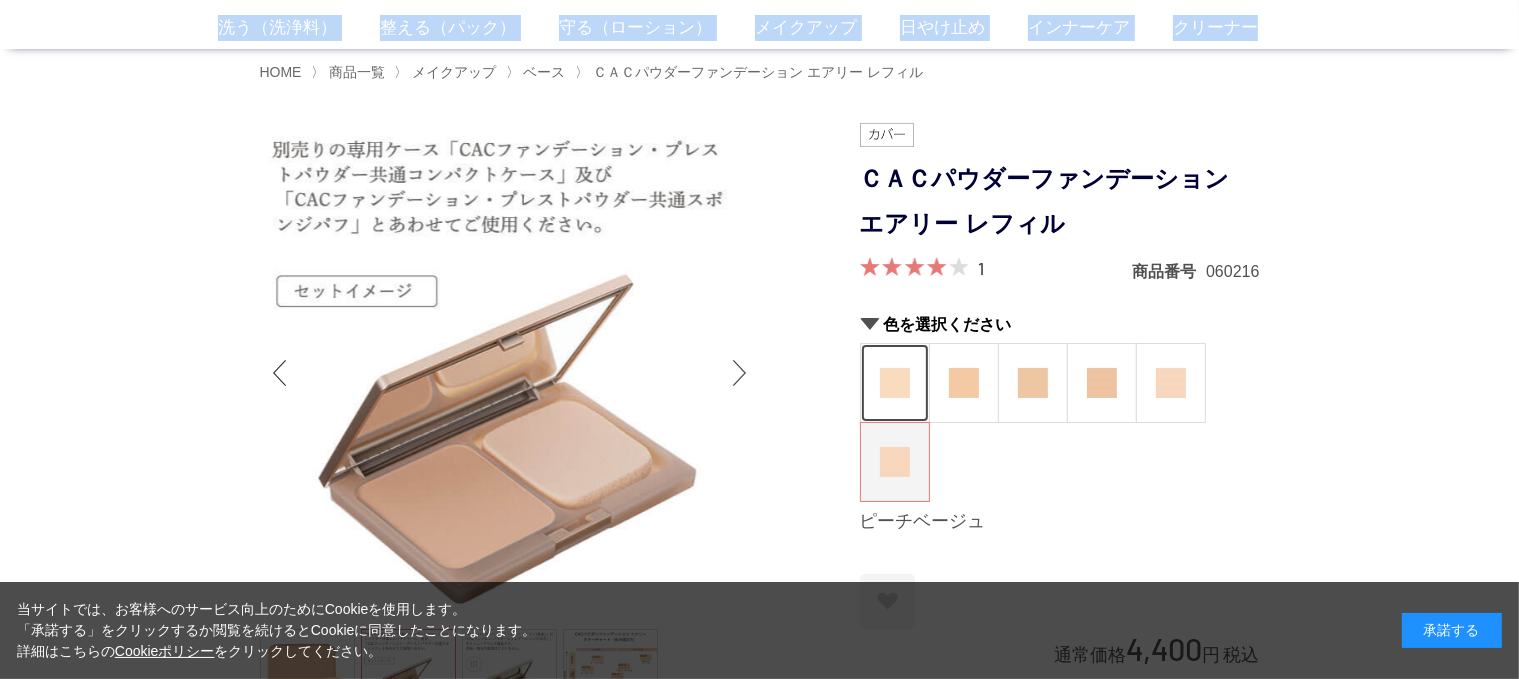 click at bounding box center (895, 383) 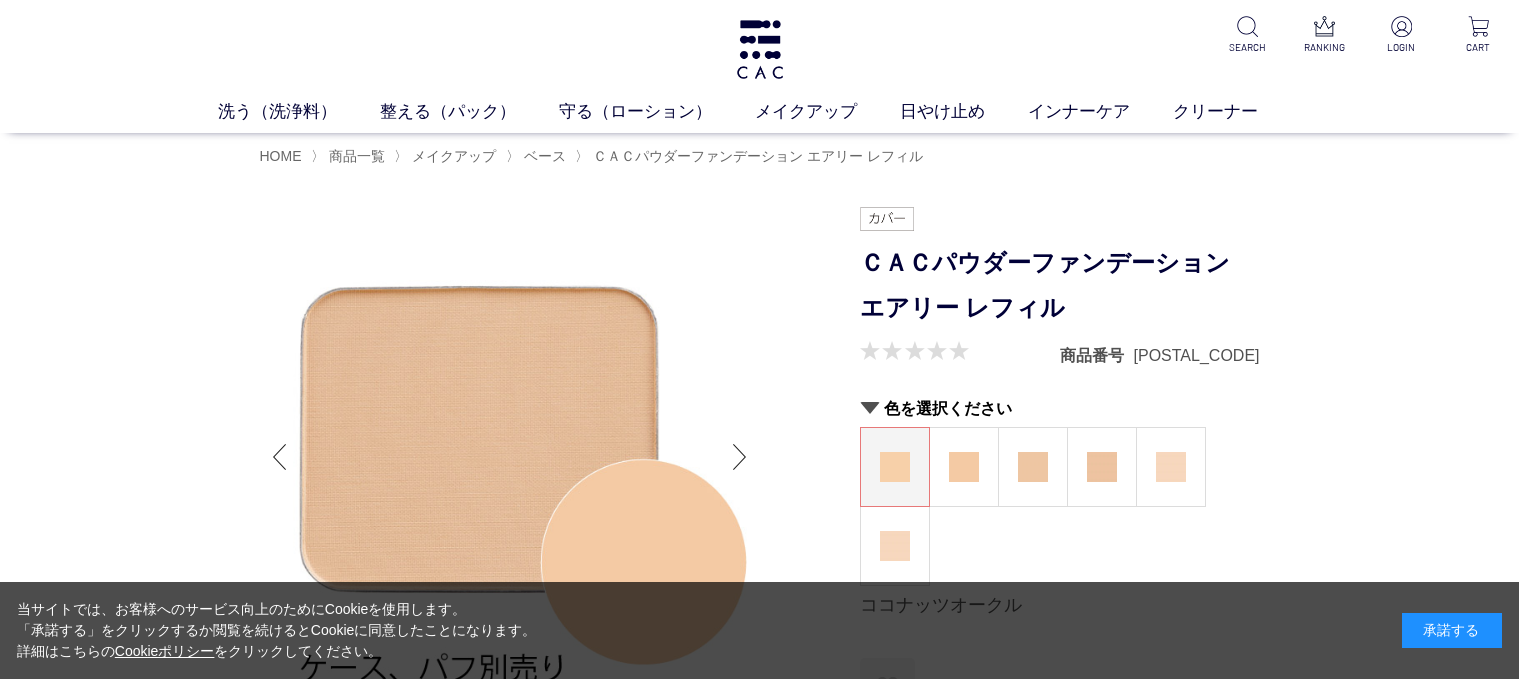 scroll, scrollTop: 0, scrollLeft: 0, axis: both 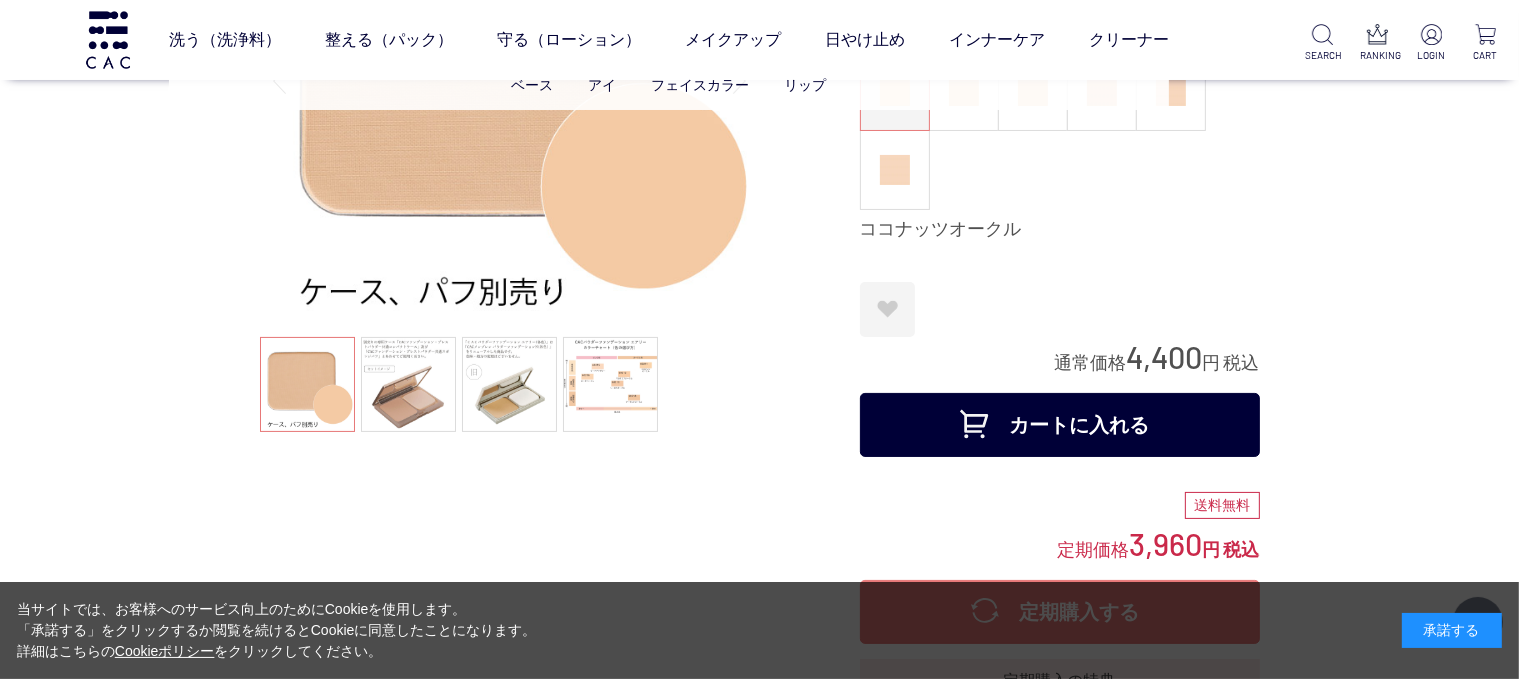 click on "ベース
アイ
フェイスカラー
リップ" at bounding box center (669, 85) 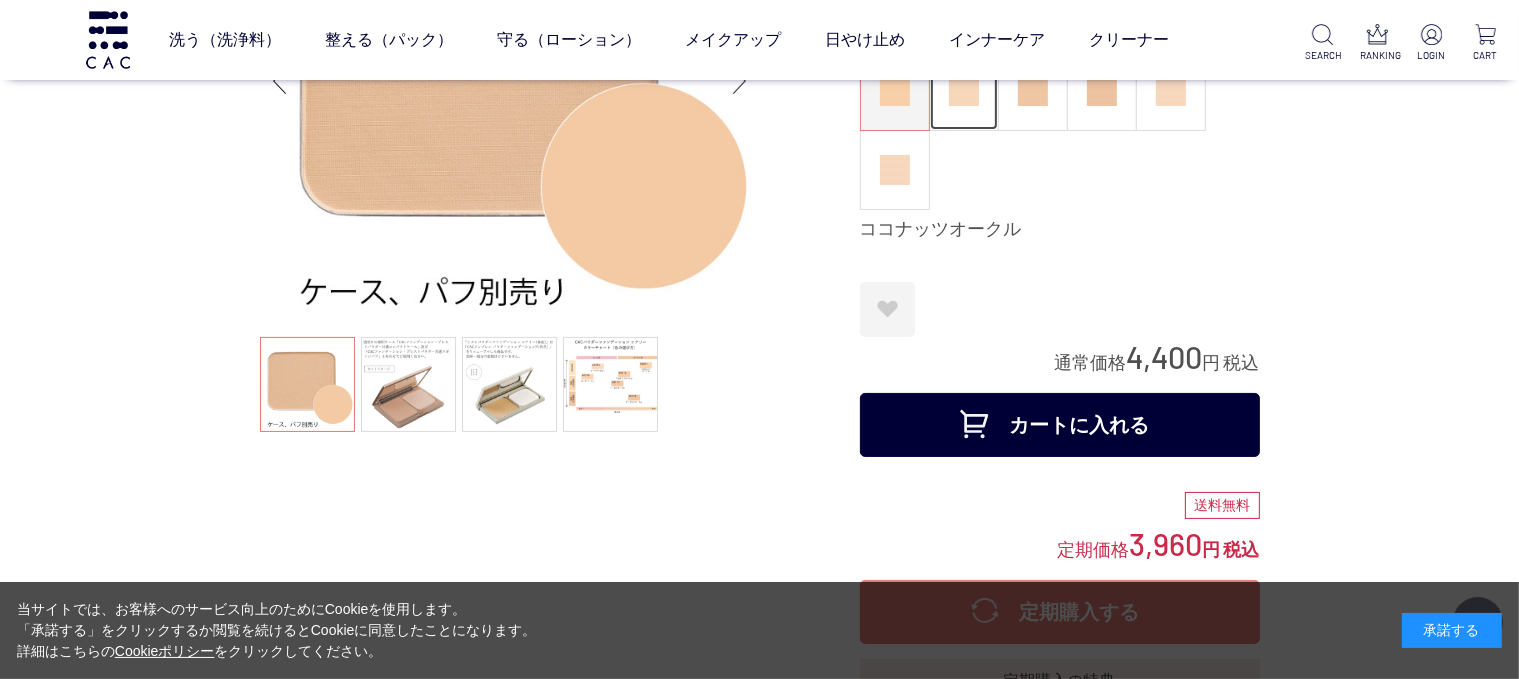 click at bounding box center [964, 91] 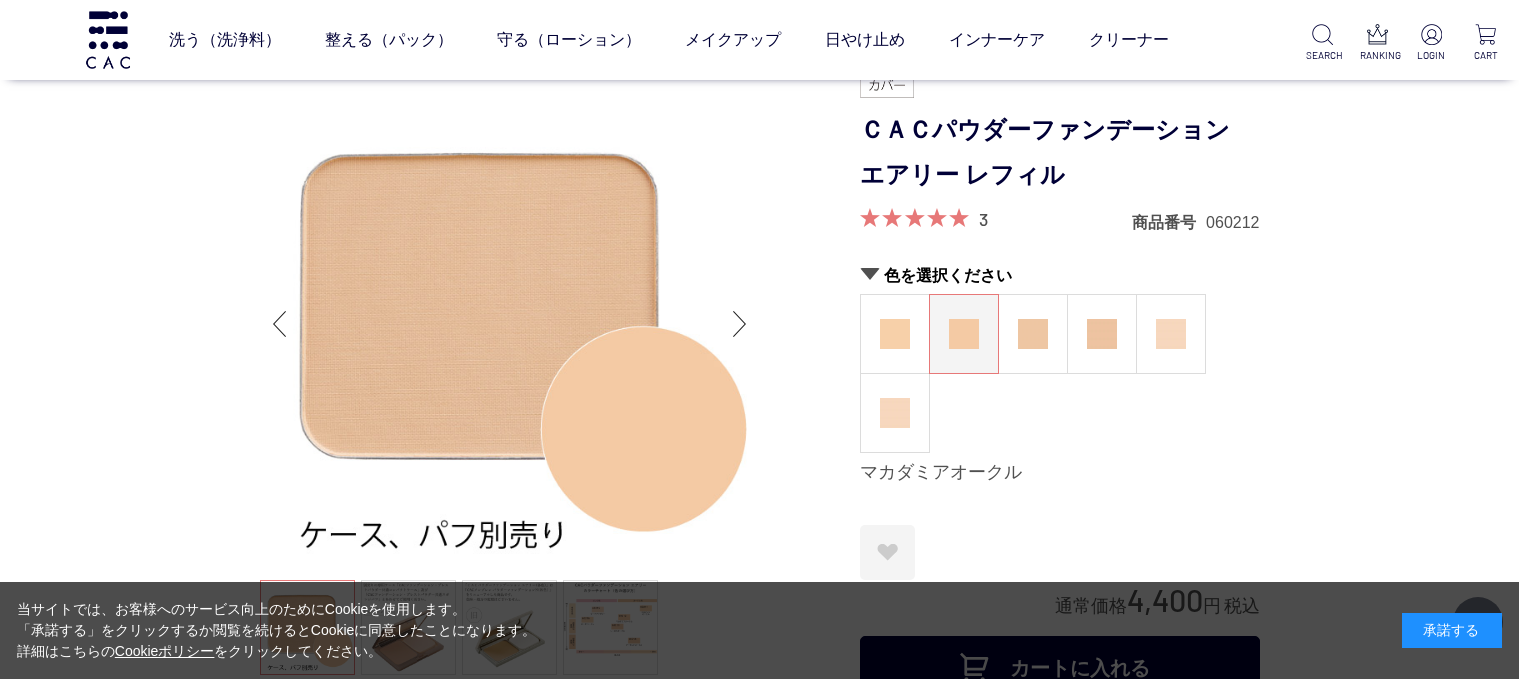 scroll, scrollTop: 296, scrollLeft: 0, axis: vertical 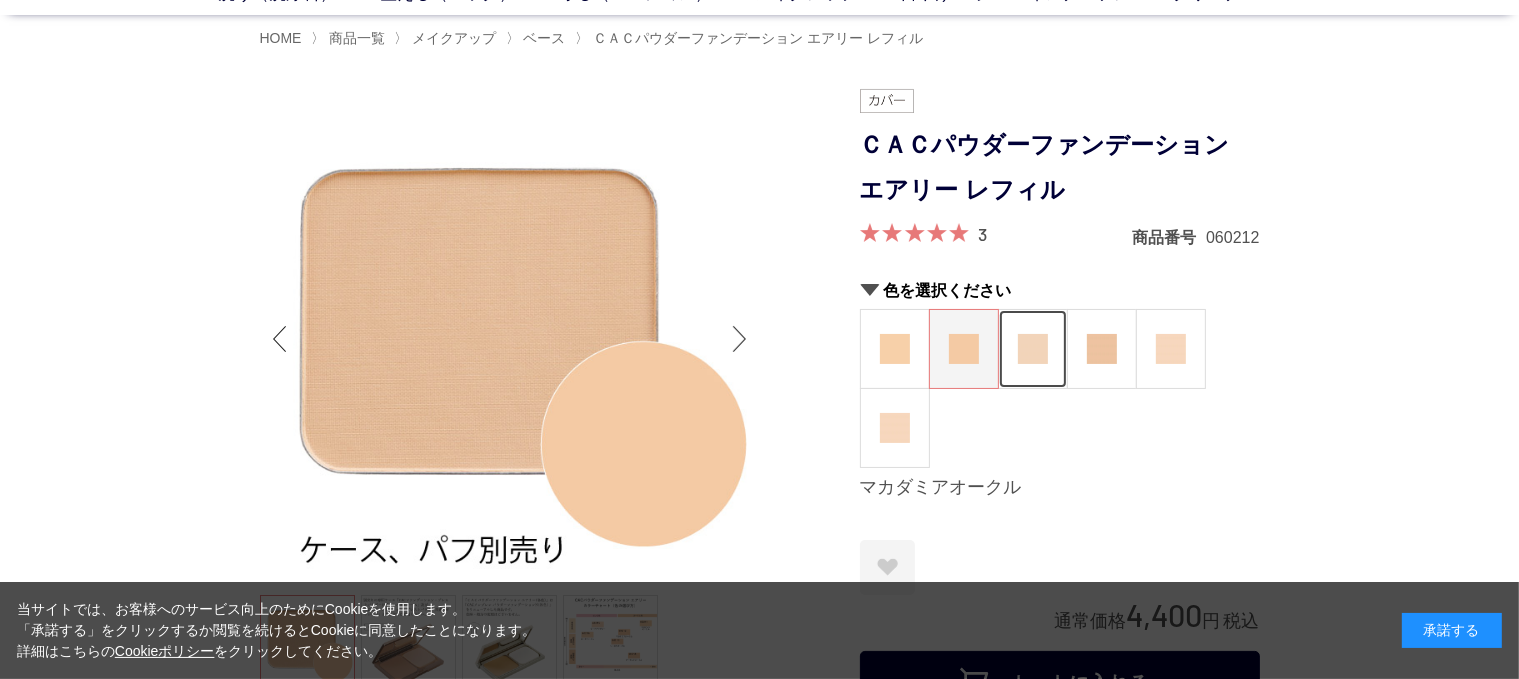 click at bounding box center [1033, 349] 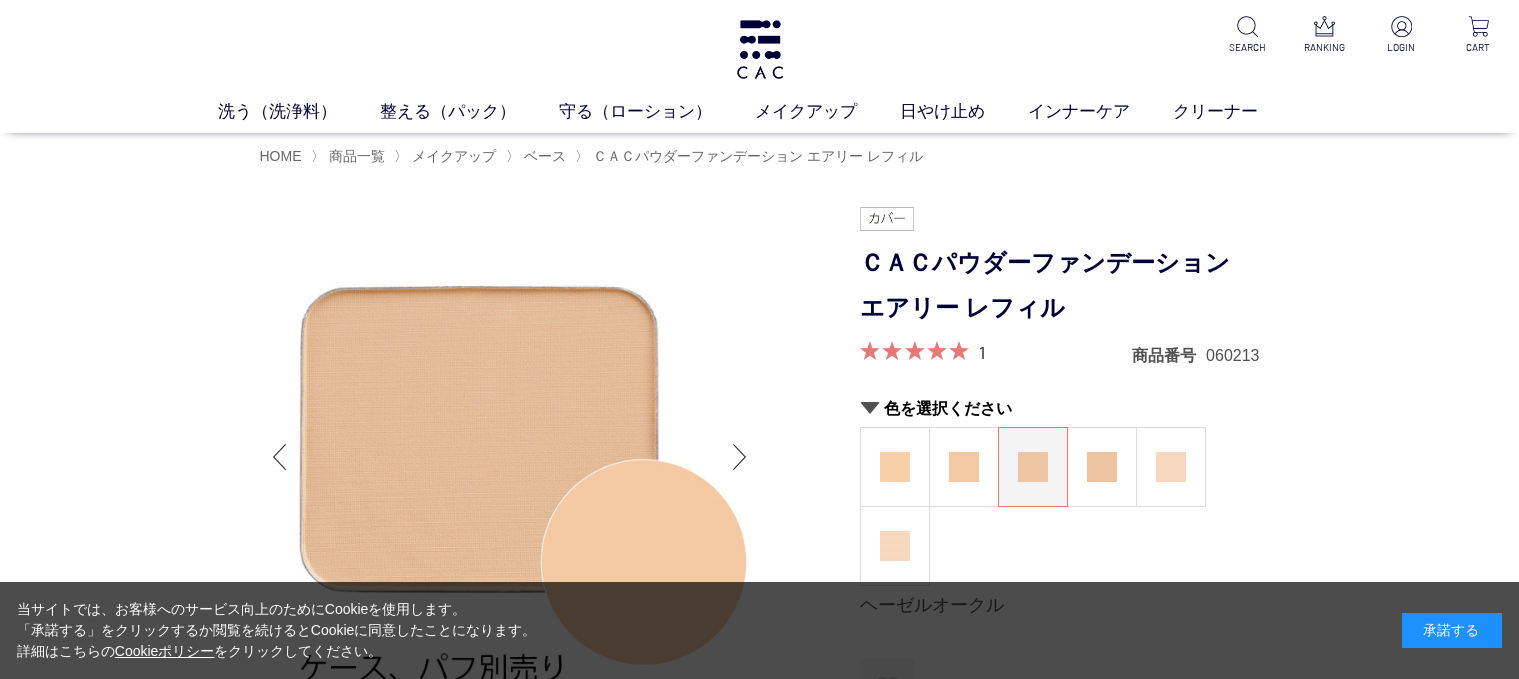 scroll, scrollTop: 0, scrollLeft: 0, axis: both 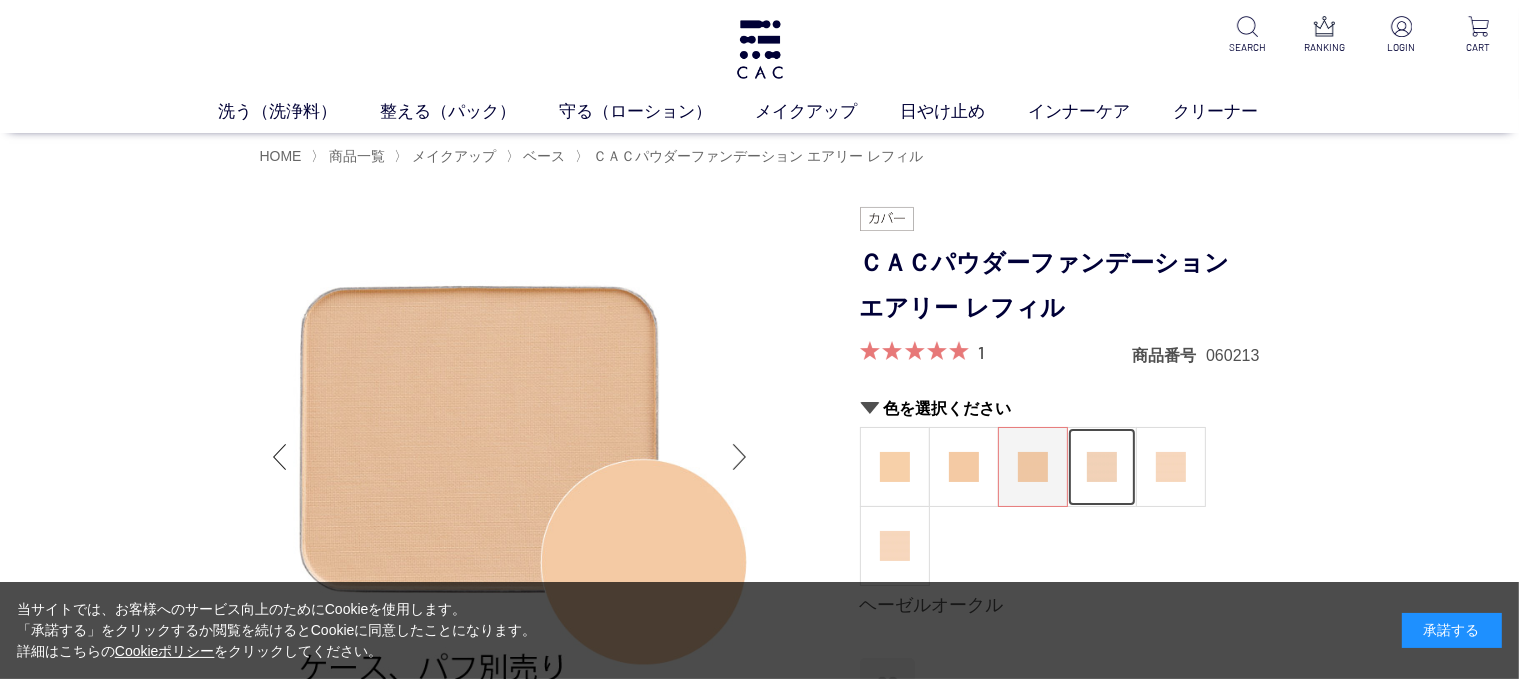 click at bounding box center (1102, 467) 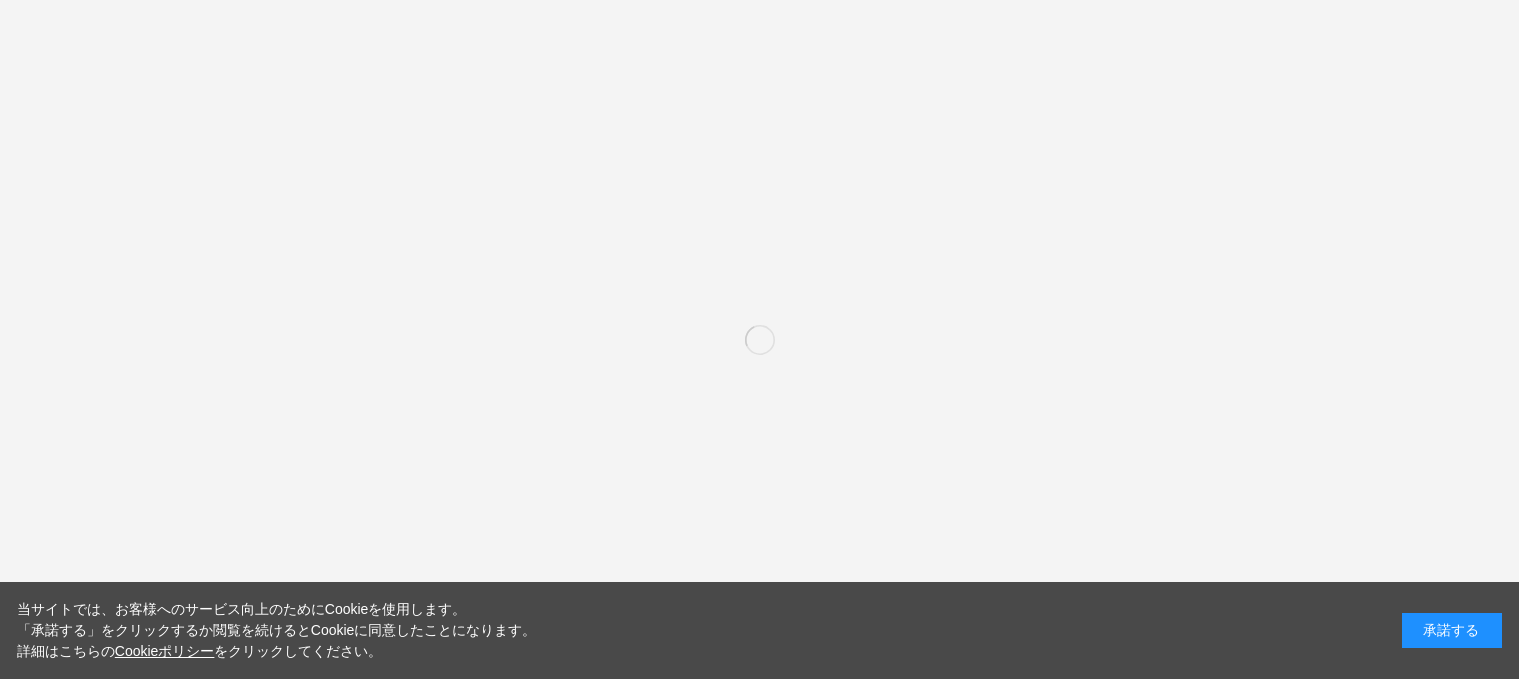 scroll, scrollTop: 264, scrollLeft: 0, axis: vertical 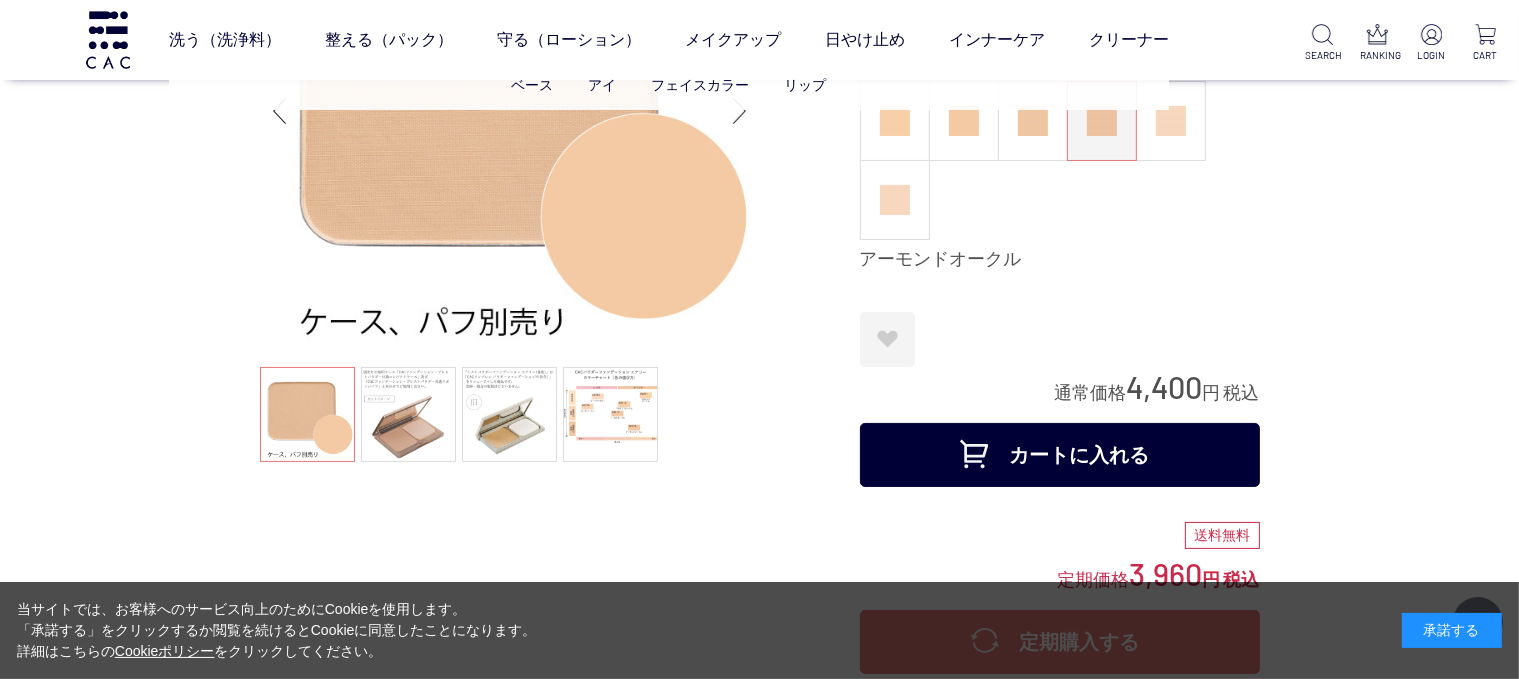 click on "ベース
アイ
フェイスカラー
リップ" at bounding box center [669, 85] 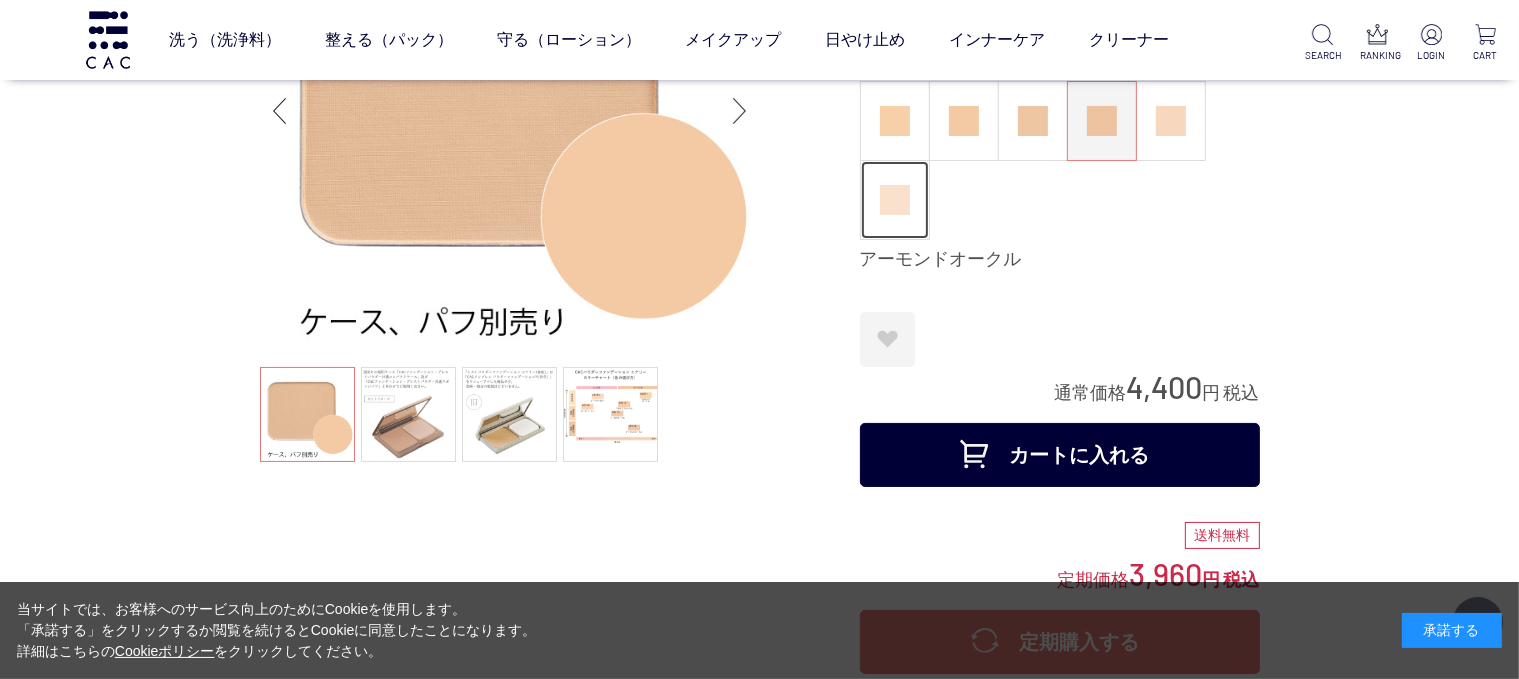 click at bounding box center (895, 200) 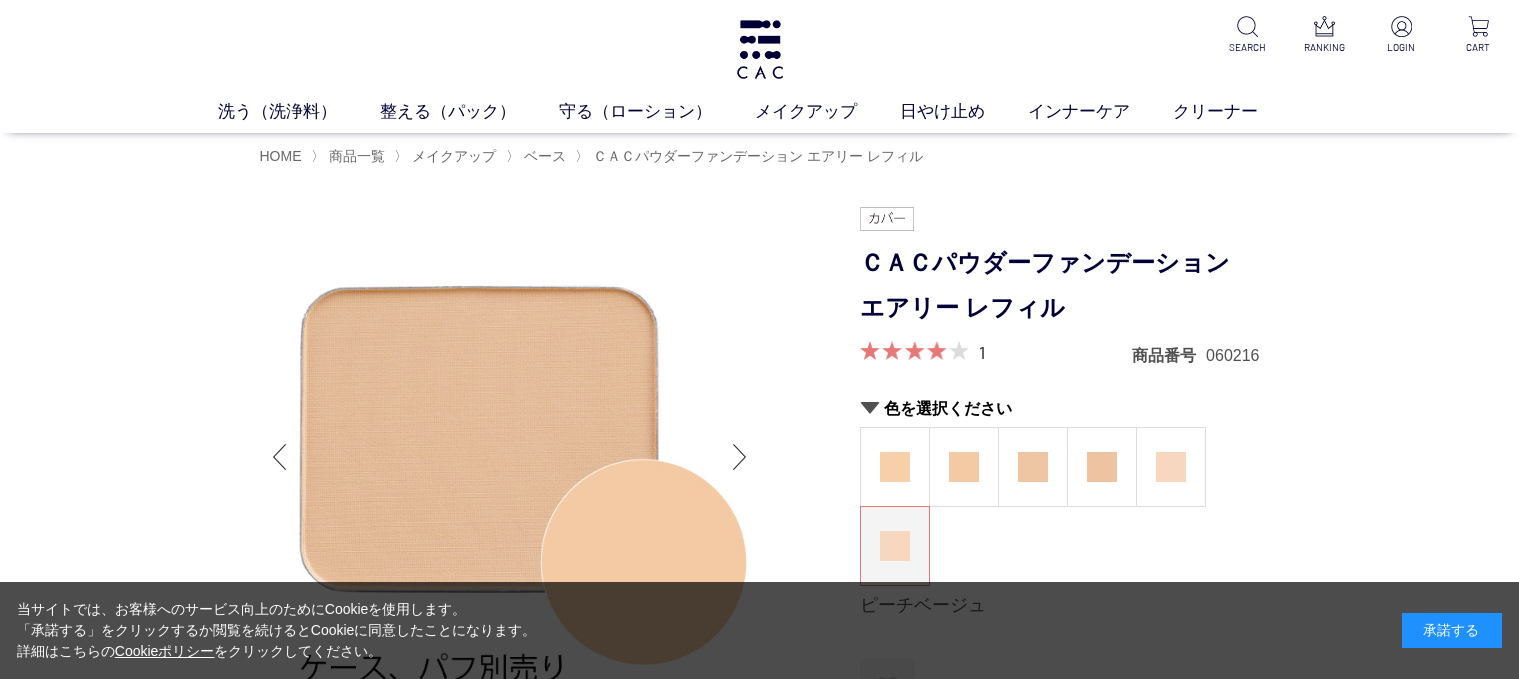 scroll, scrollTop: 0, scrollLeft: 0, axis: both 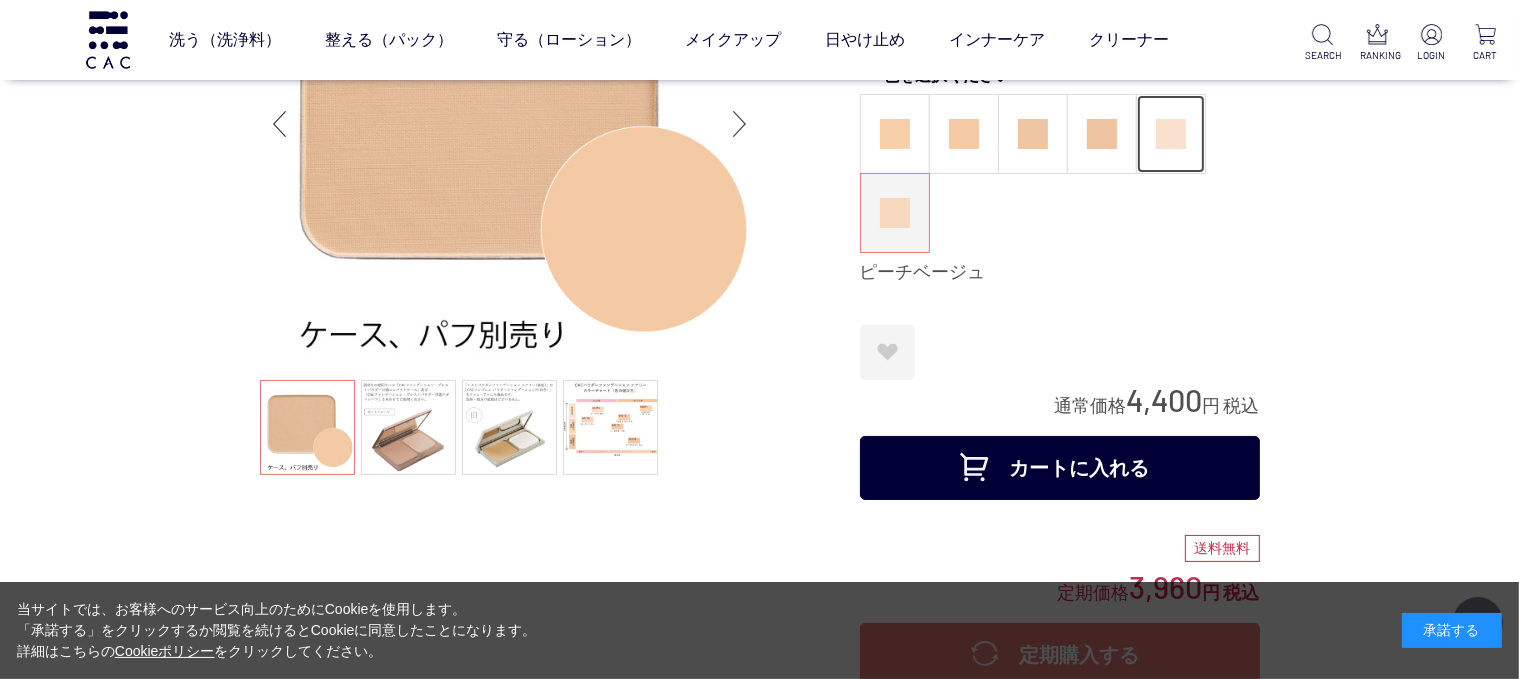 click at bounding box center [1171, 134] 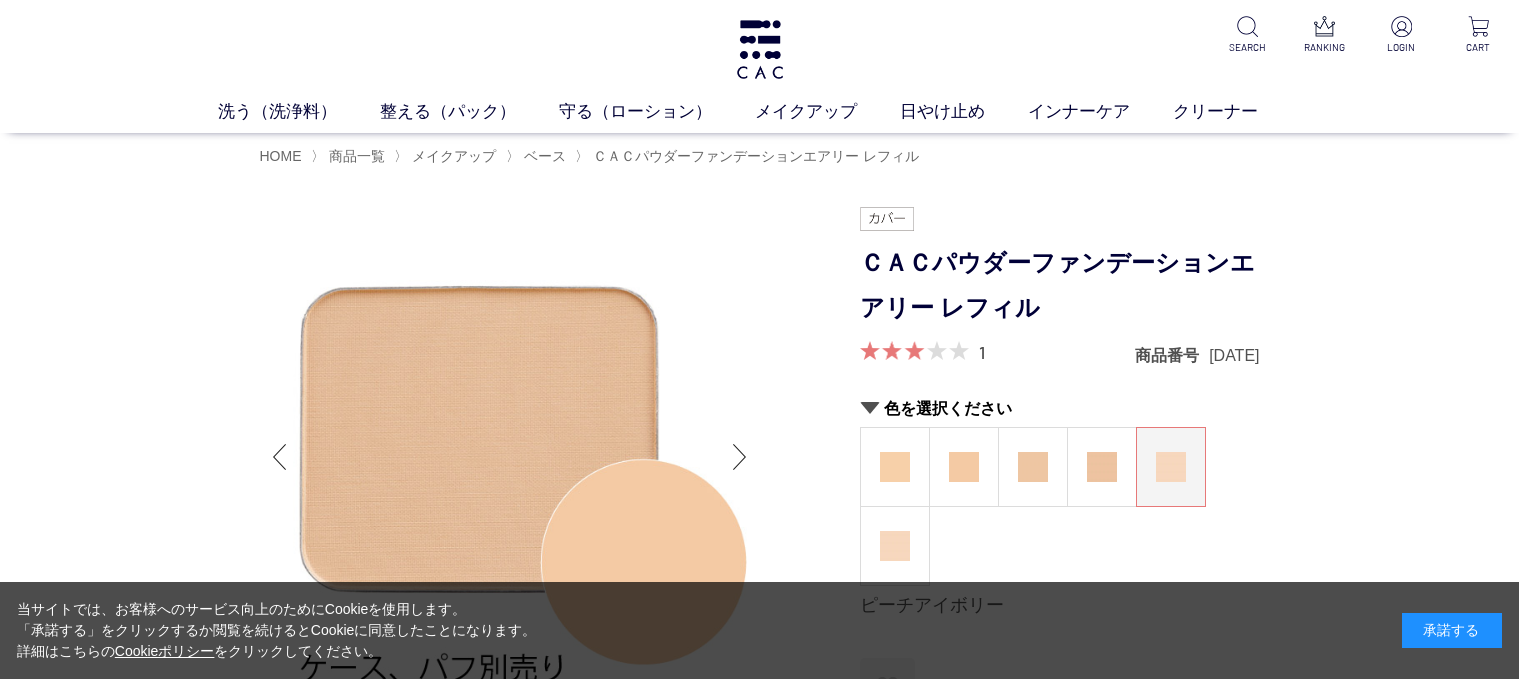 scroll, scrollTop: 0, scrollLeft: 0, axis: both 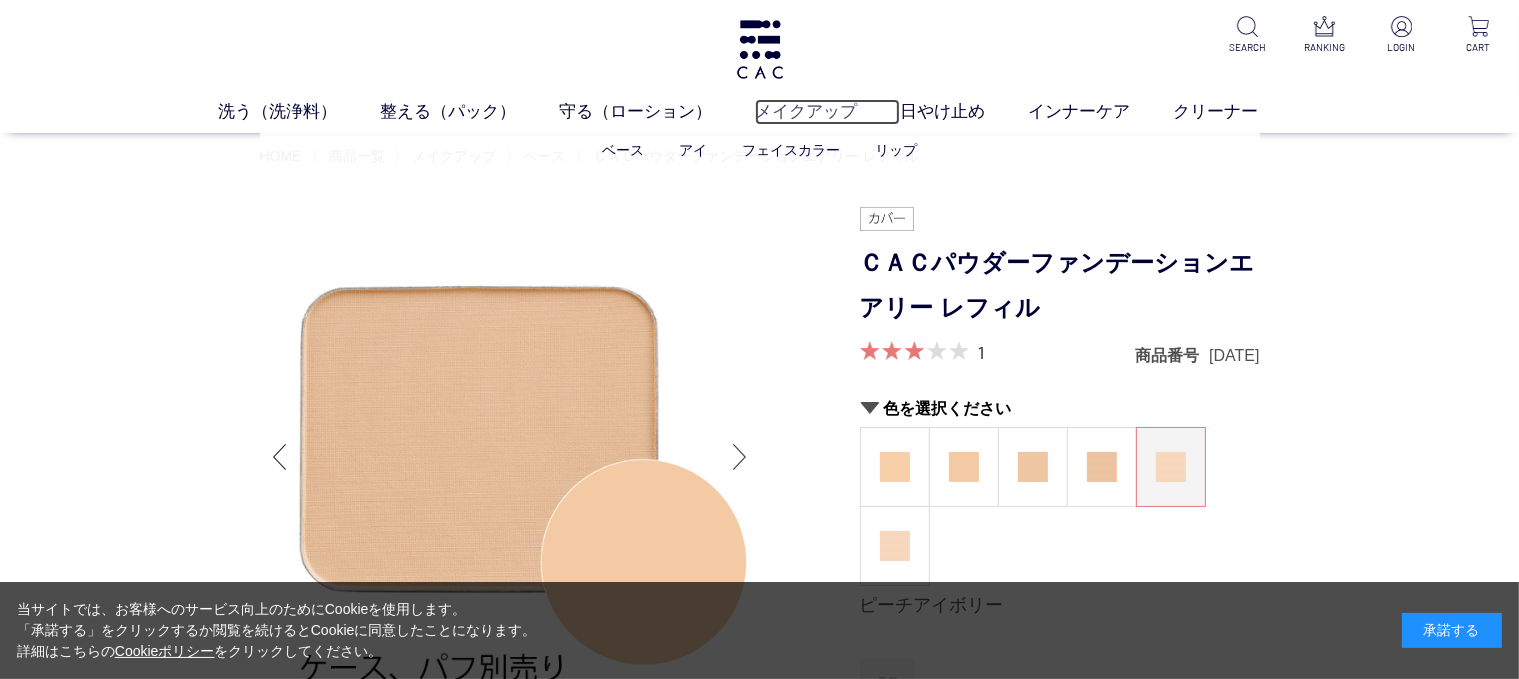 click on "メイクアップ" at bounding box center (827, 112) 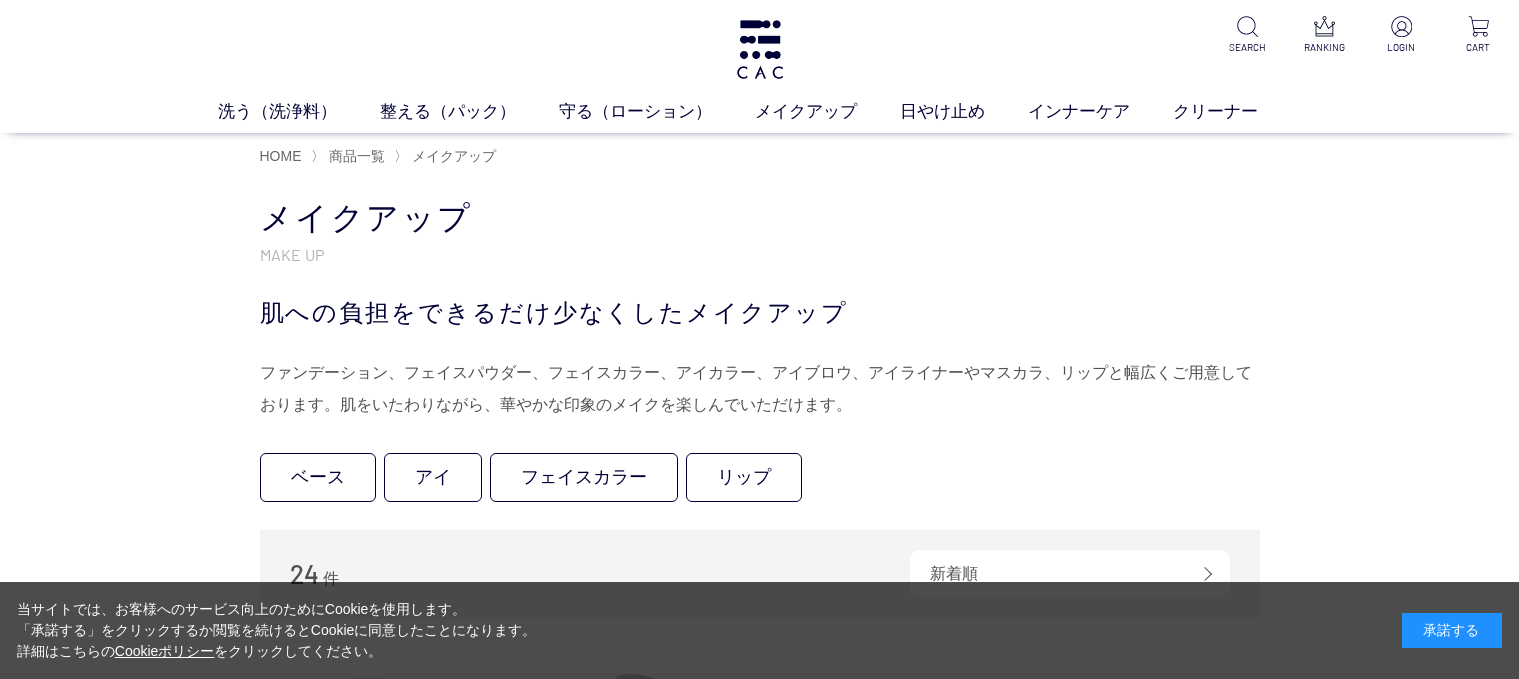 scroll, scrollTop: 0, scrollLeft: 0, axis: both 